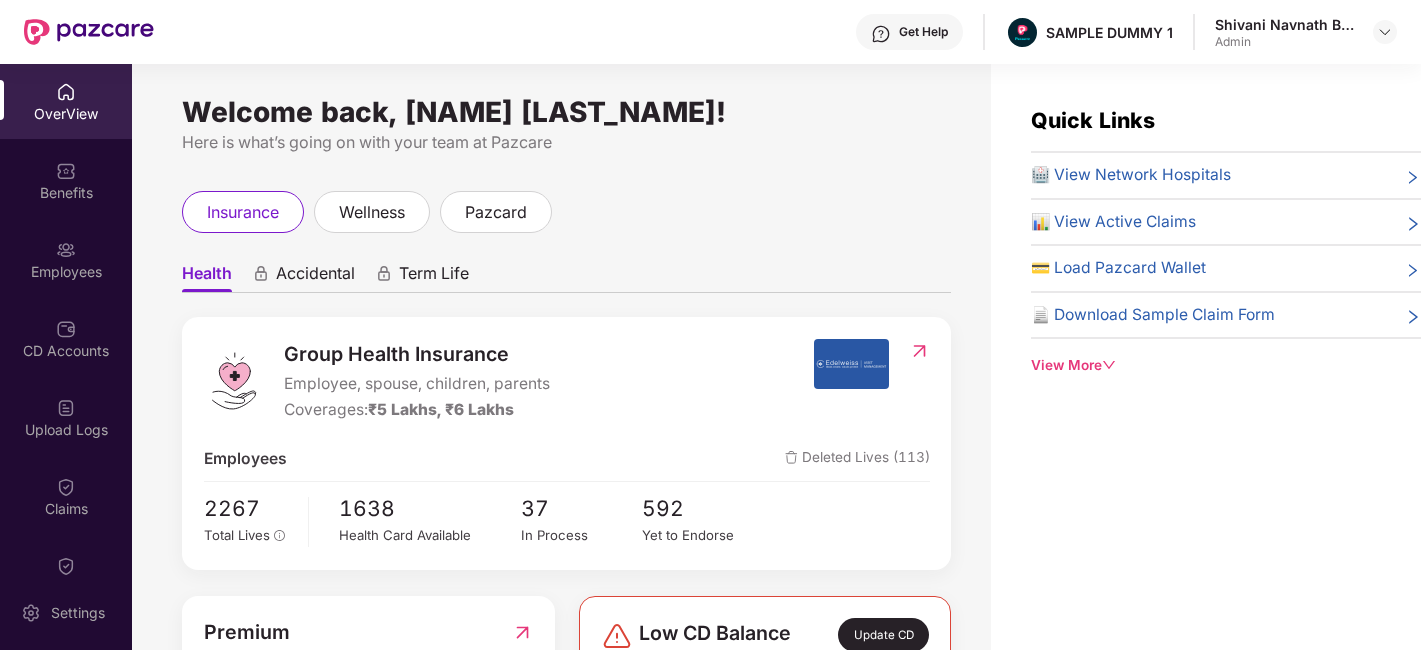 scroll, scrollTop: 0, scrollLeft: 0, axis: both 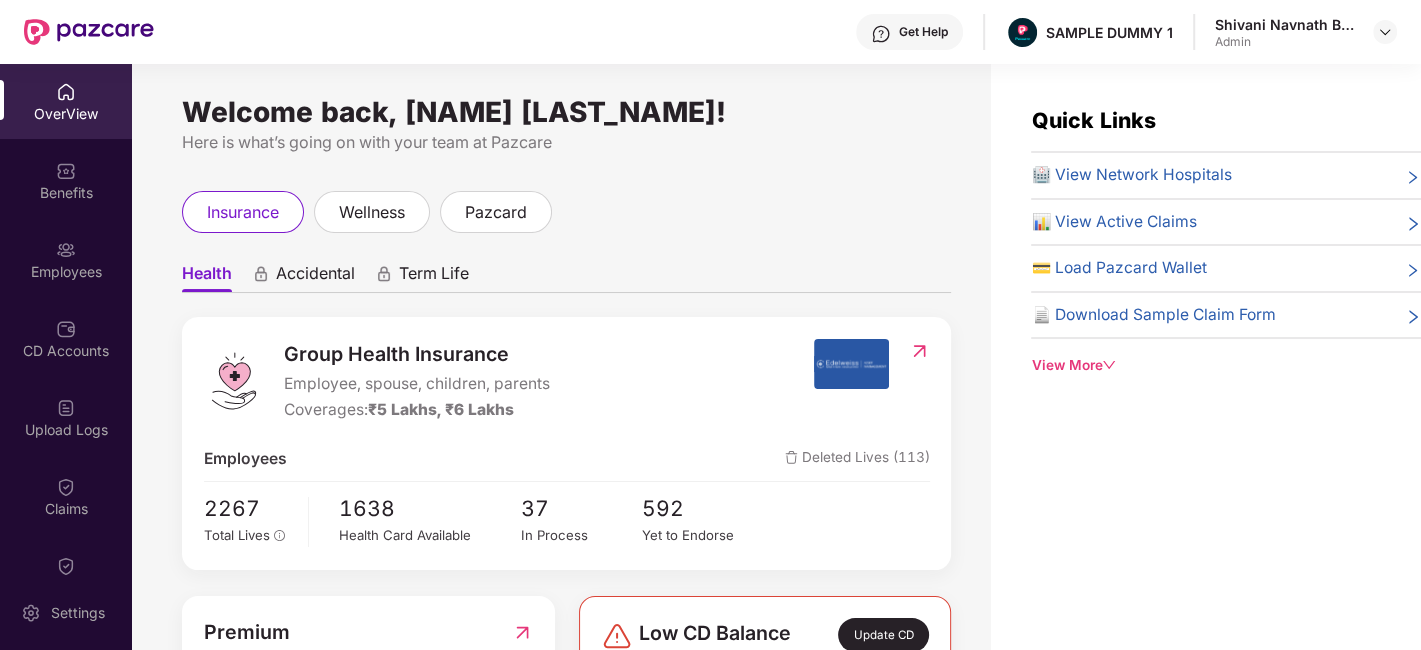click on "Accidental" at bounding box center [303, 277] 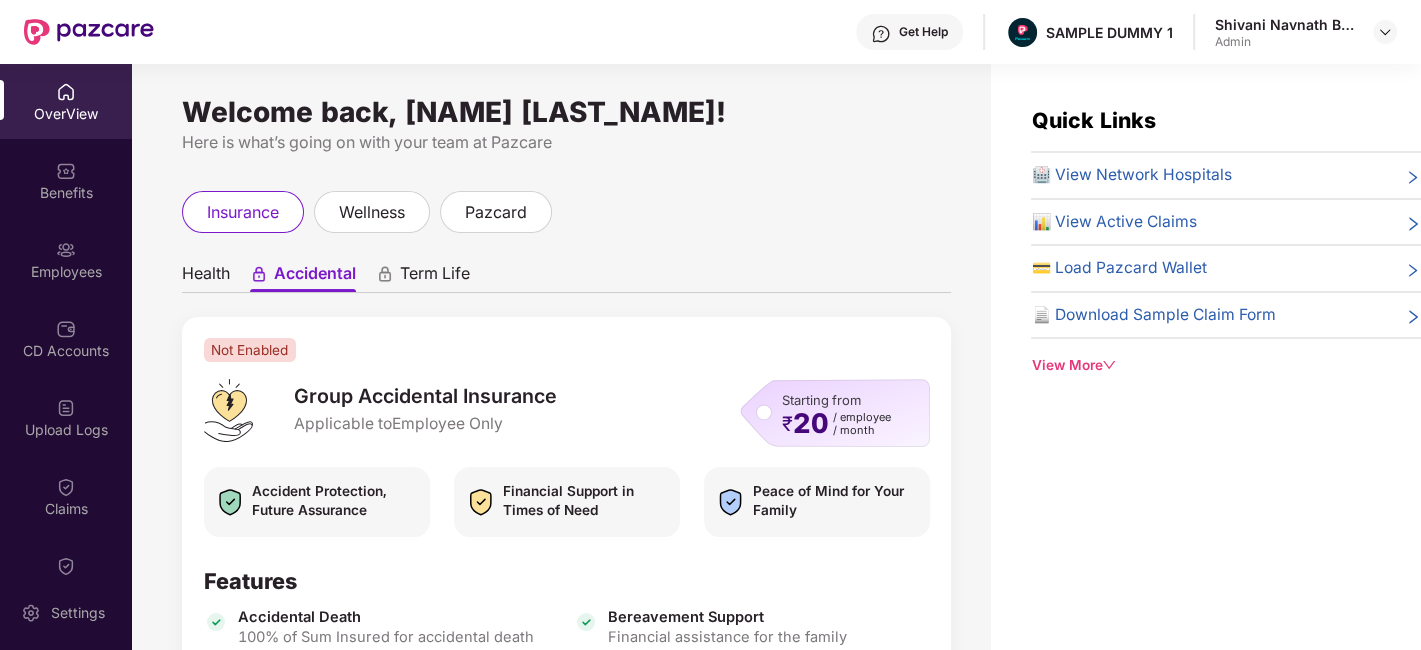 click on "Term Life" at bounding box center (435, 277) 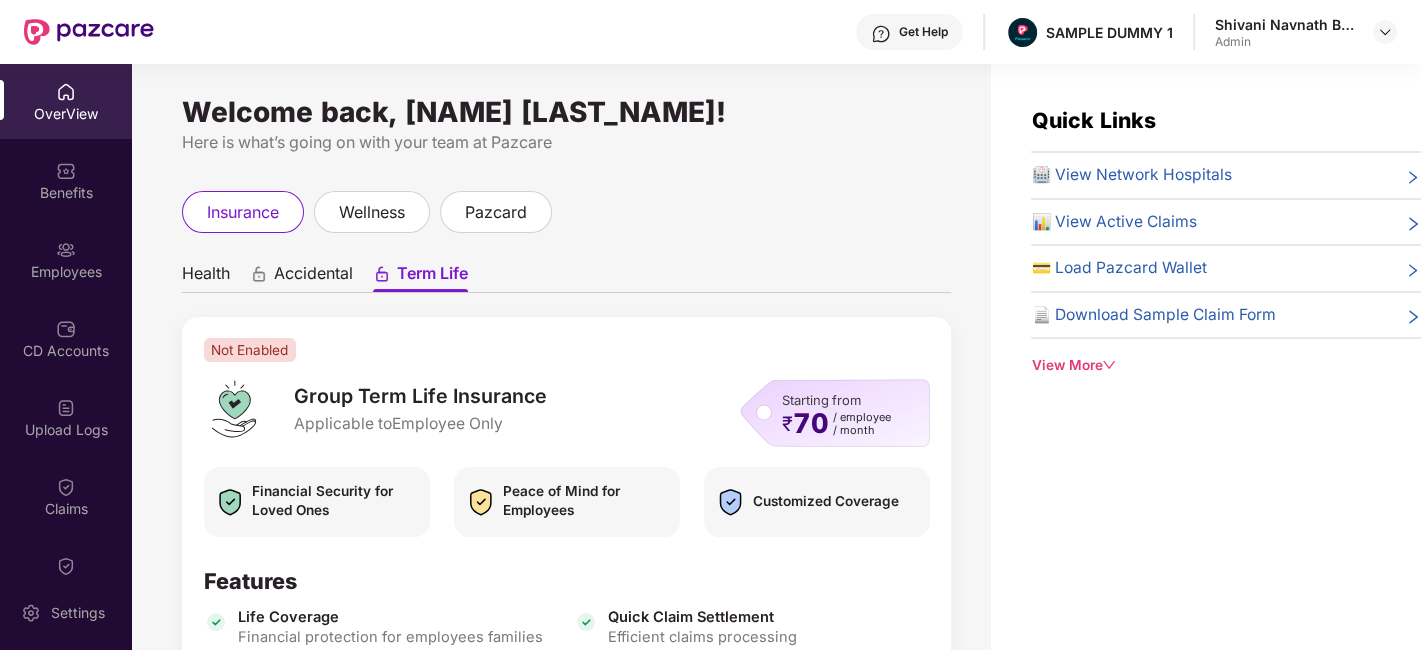 click on "Health" at bounding box center [206, 277] 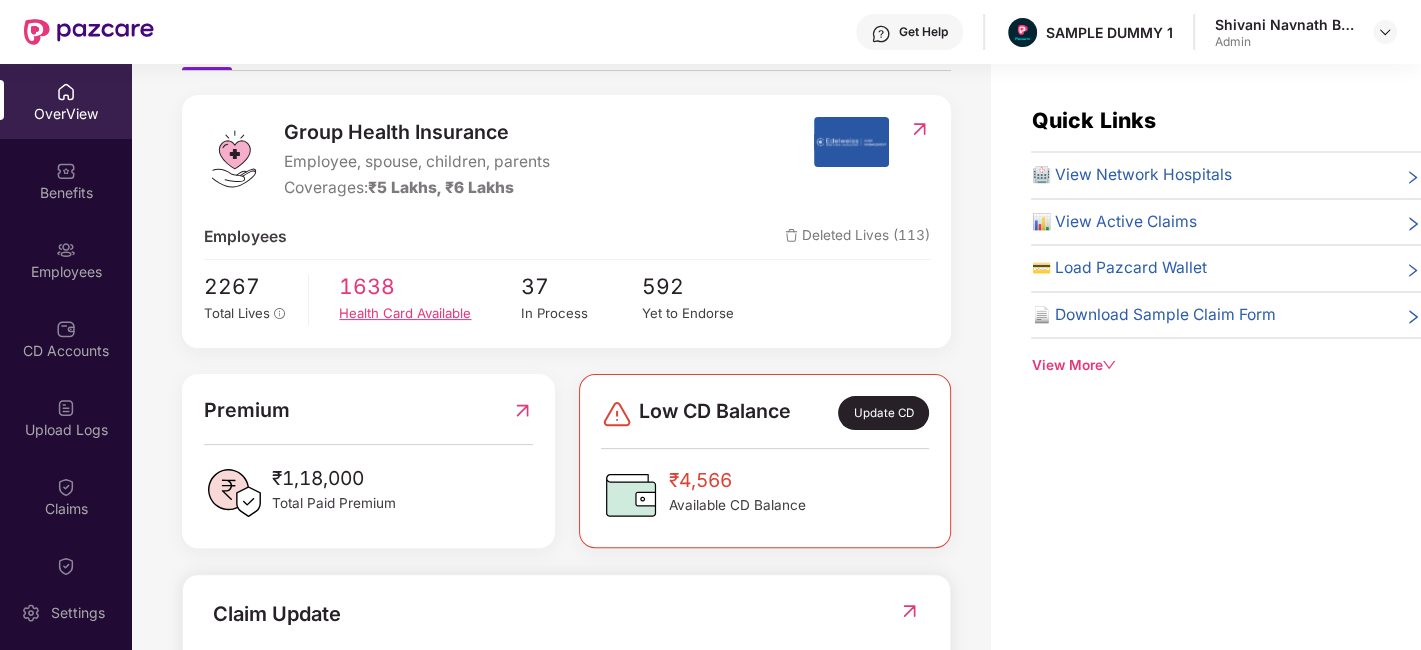 scroll, scrollTop: 333, scrollLeft: 0, axis: vertical 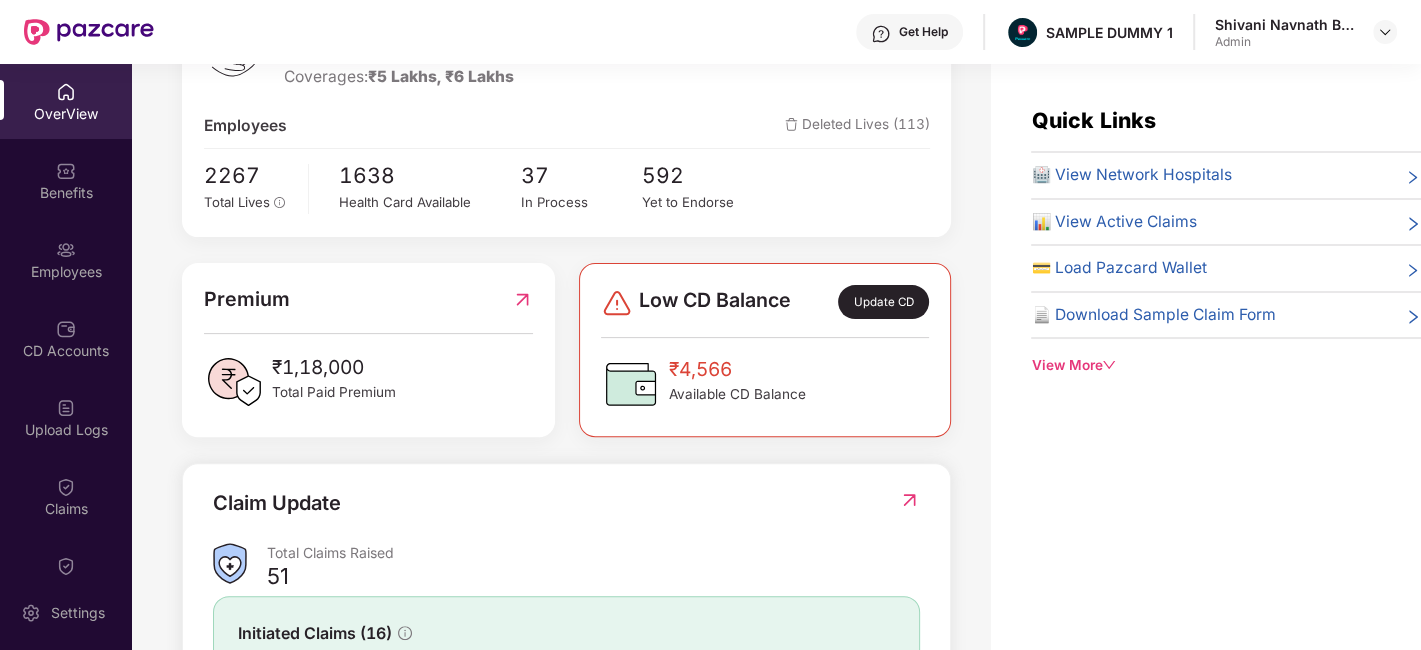 click on "Update CD" at bounding box center [883, 302] 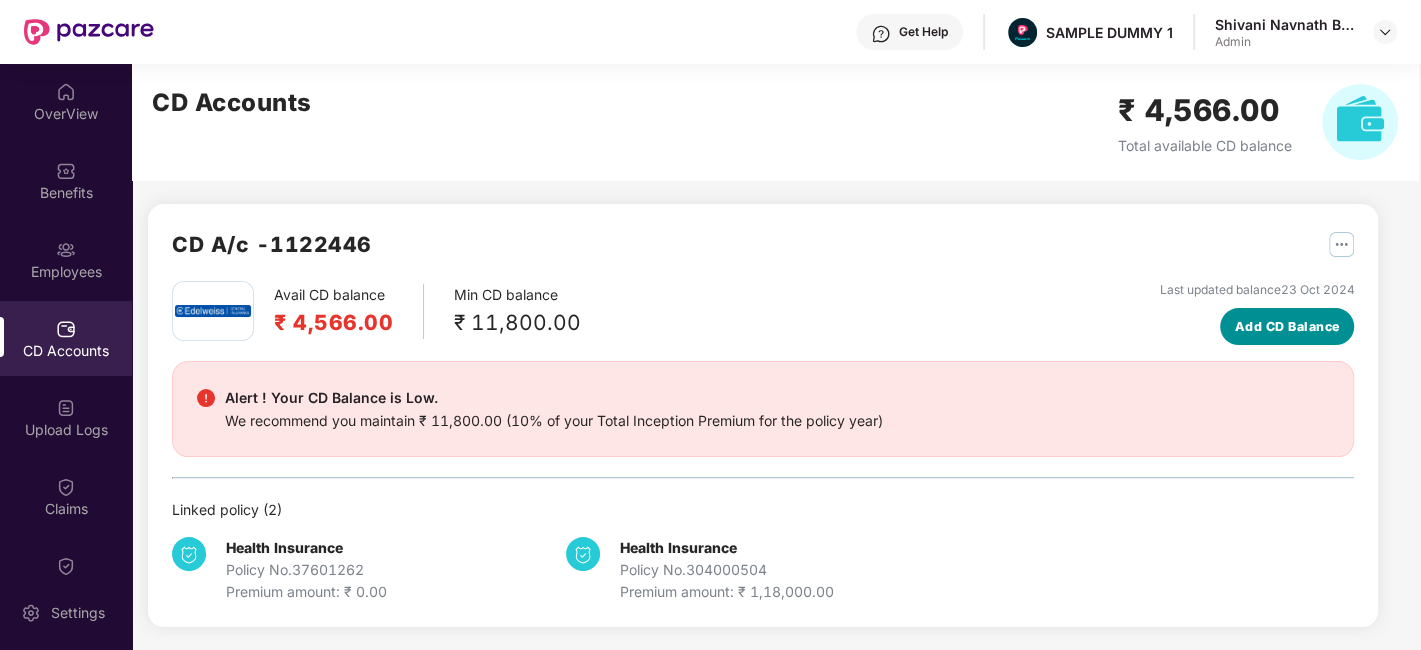 click on "Add CD Balance" at bounding box center [1287, 327] 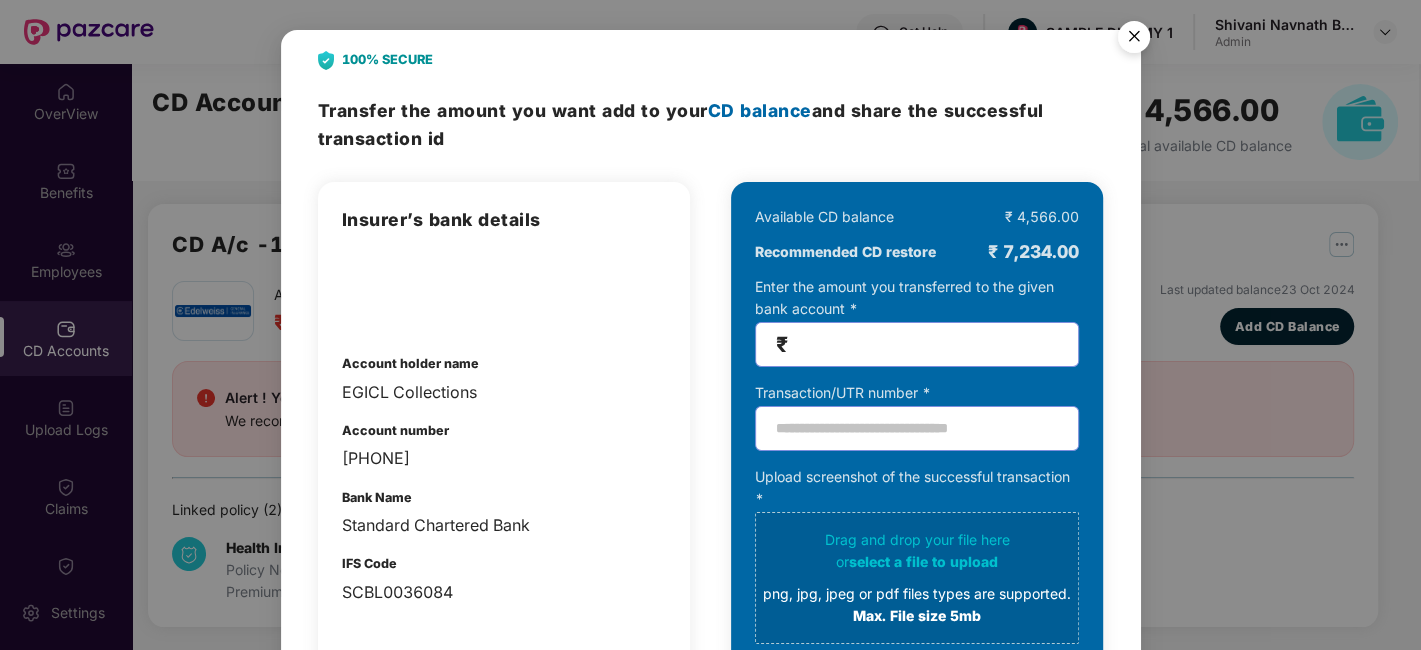 scroll, scrollTop: 219, scrollLeft: 0, axis: vertical 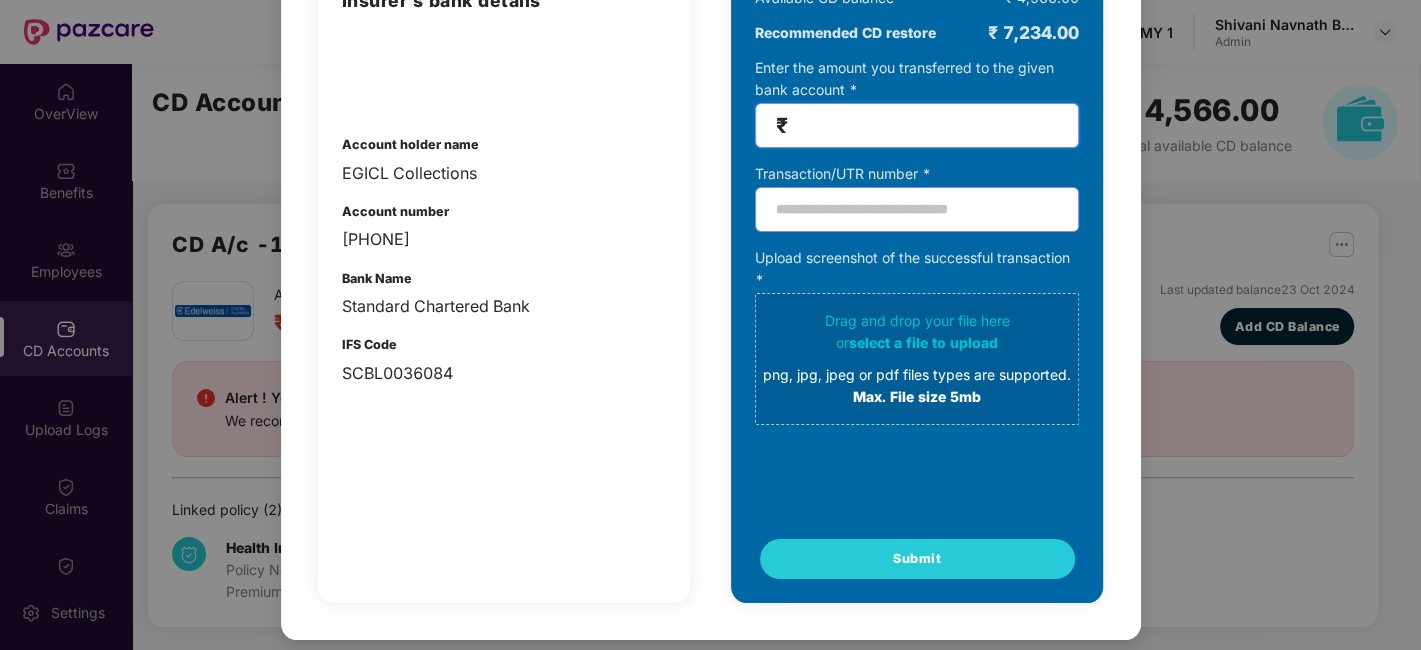 click at bounding box center (925, 125) 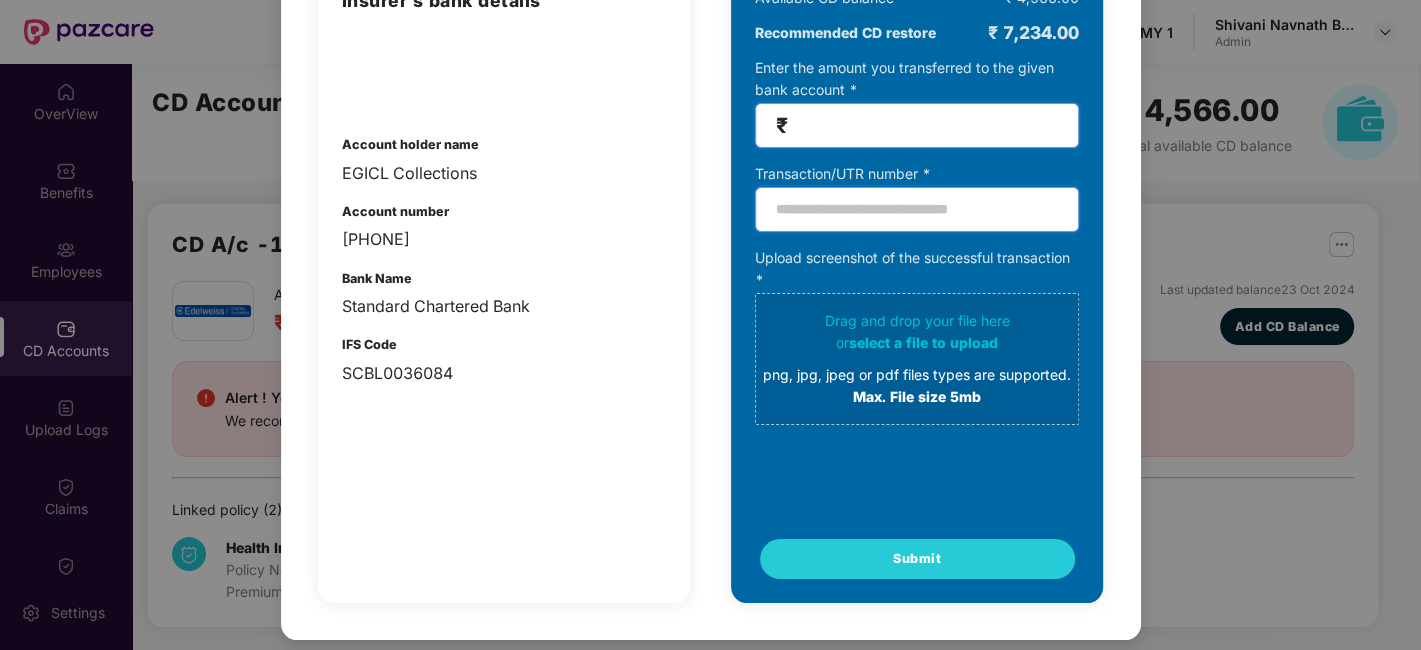 click at bounding box center [917, 209] 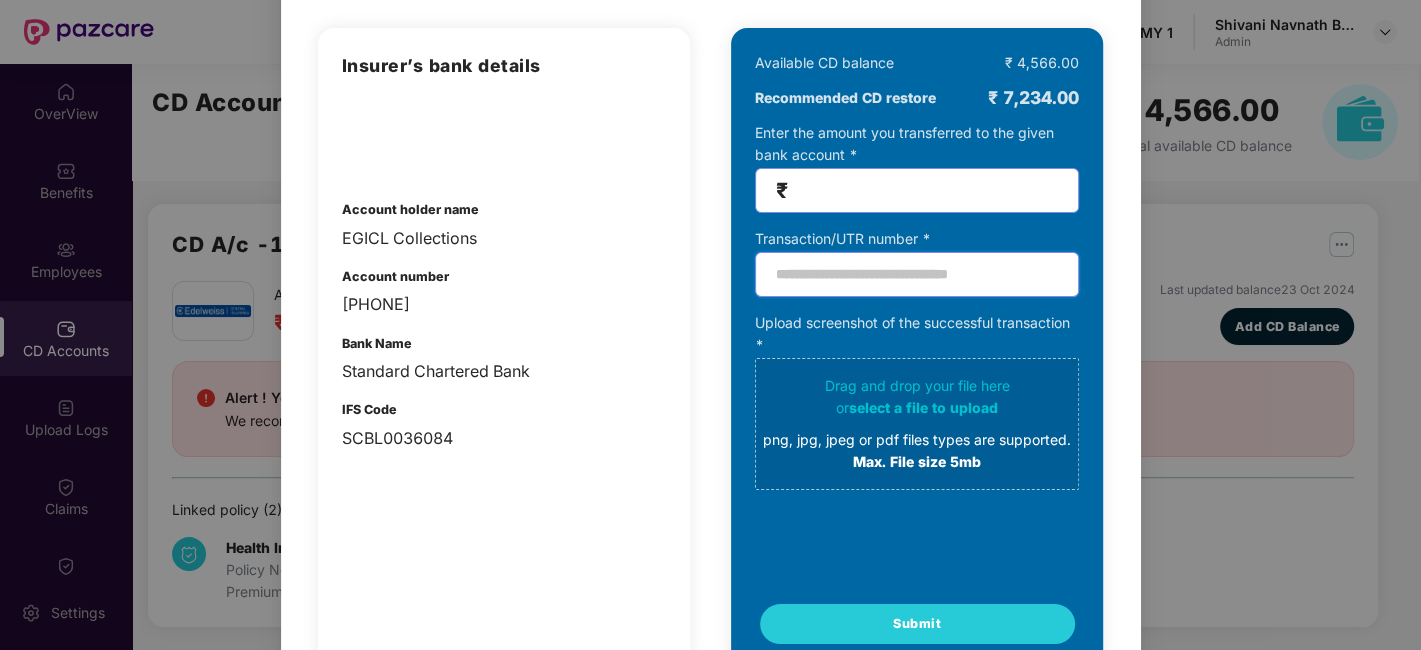 scroll, scrollTop: 108, scrollLeft: 0, axis: vertical 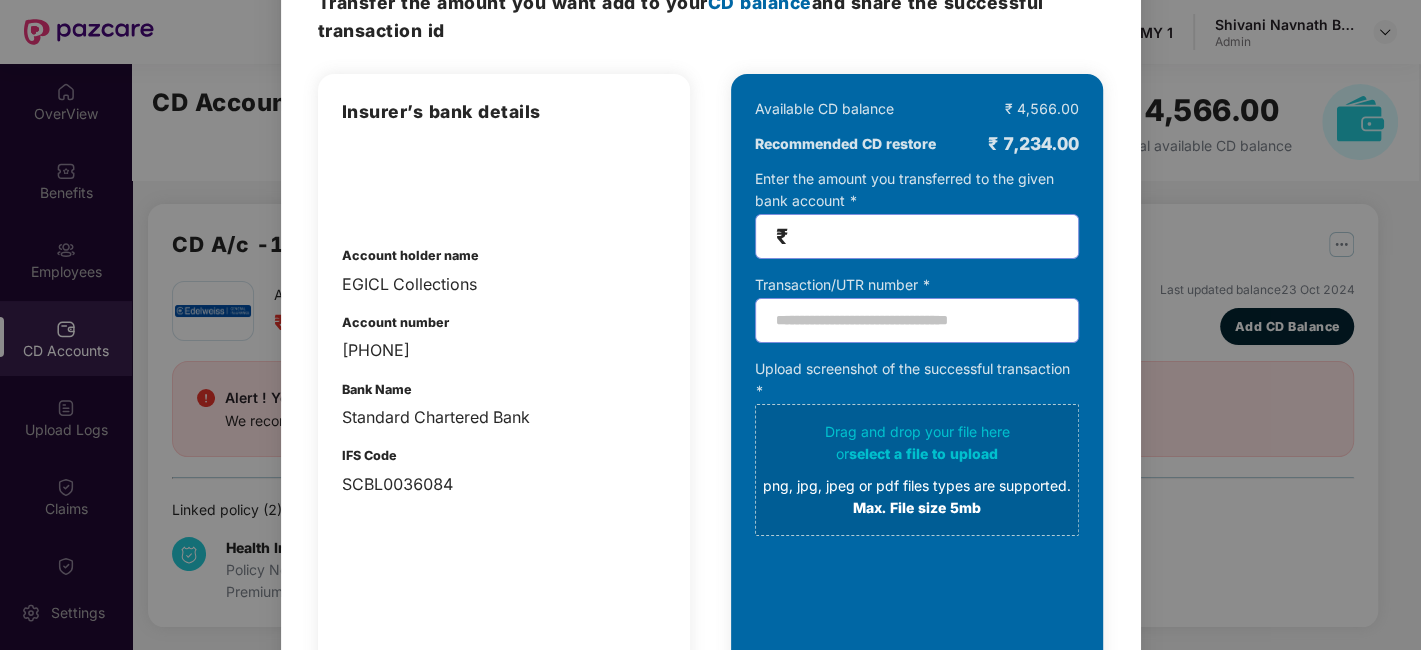 click at bounding box center (925, 236) 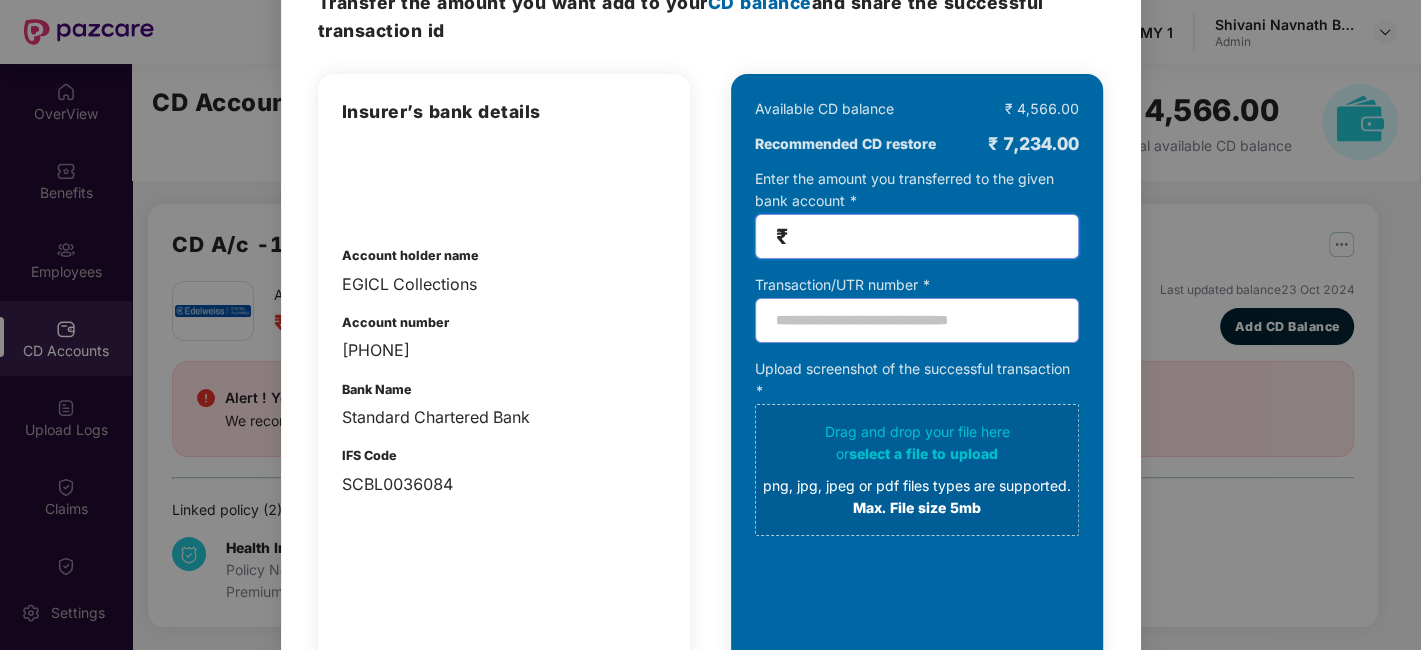 scroll, scrollTop: 0, scrollLeft: 0, axis: both 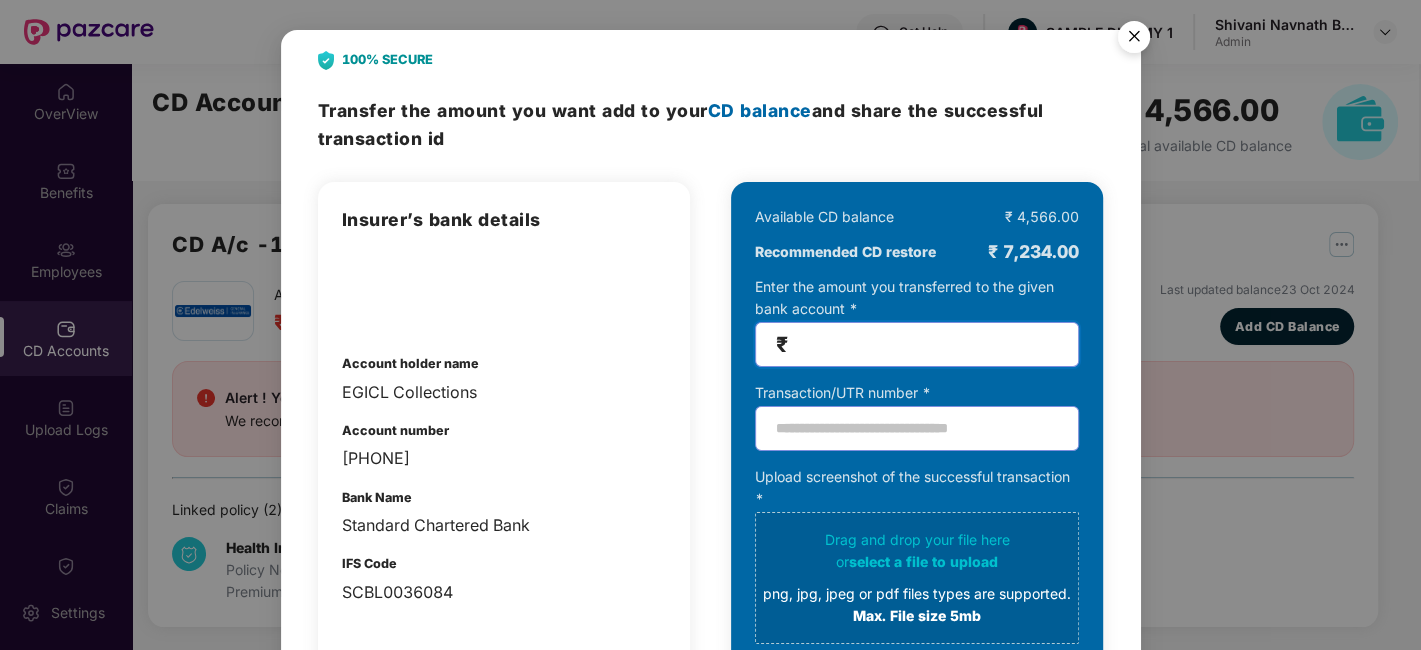 type 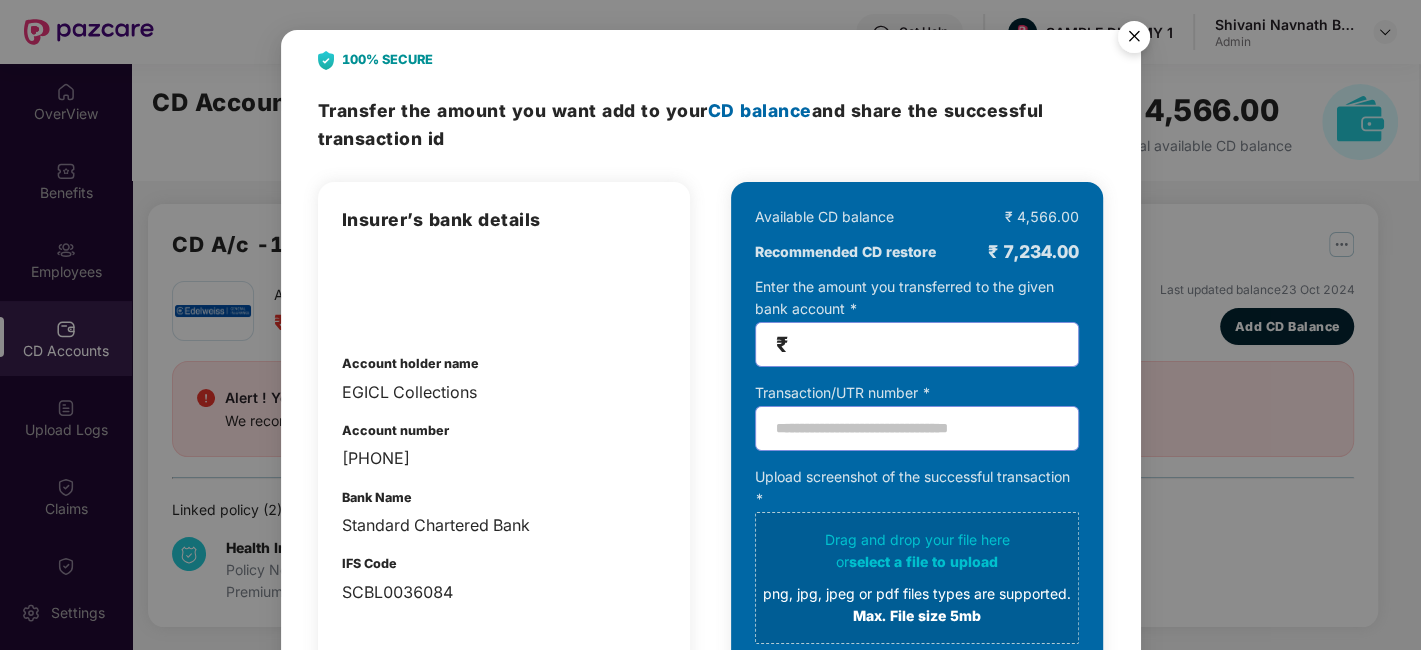 click at bounding box center [1134, 40] 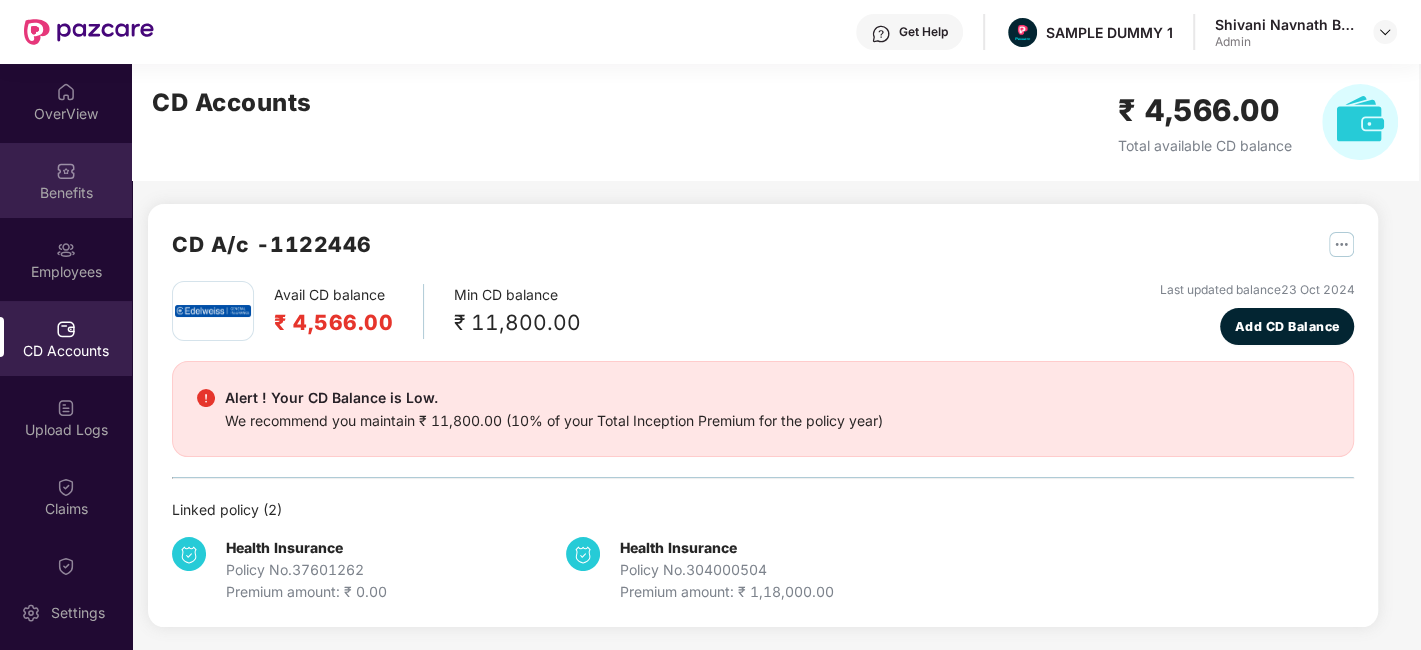 click at bounding box center [66, 171] 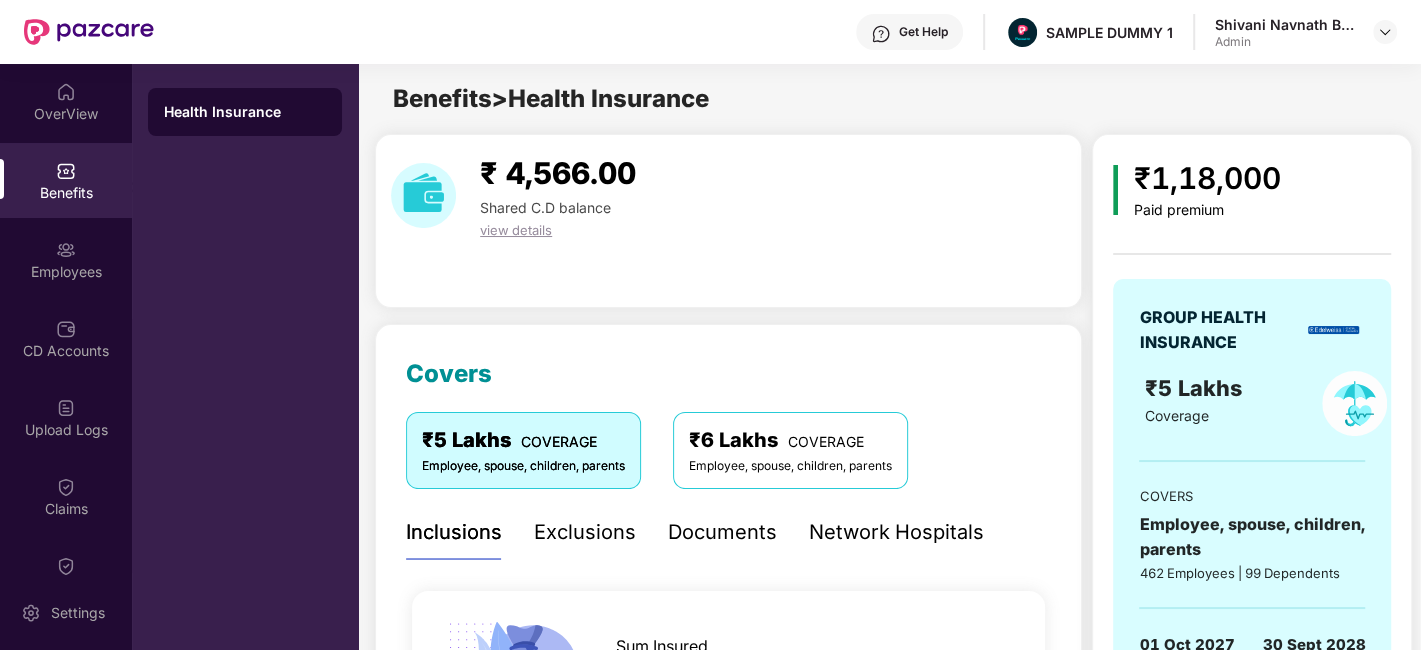 scroll, scrollTop: 111, scrollLeft: 0, axis: vertical 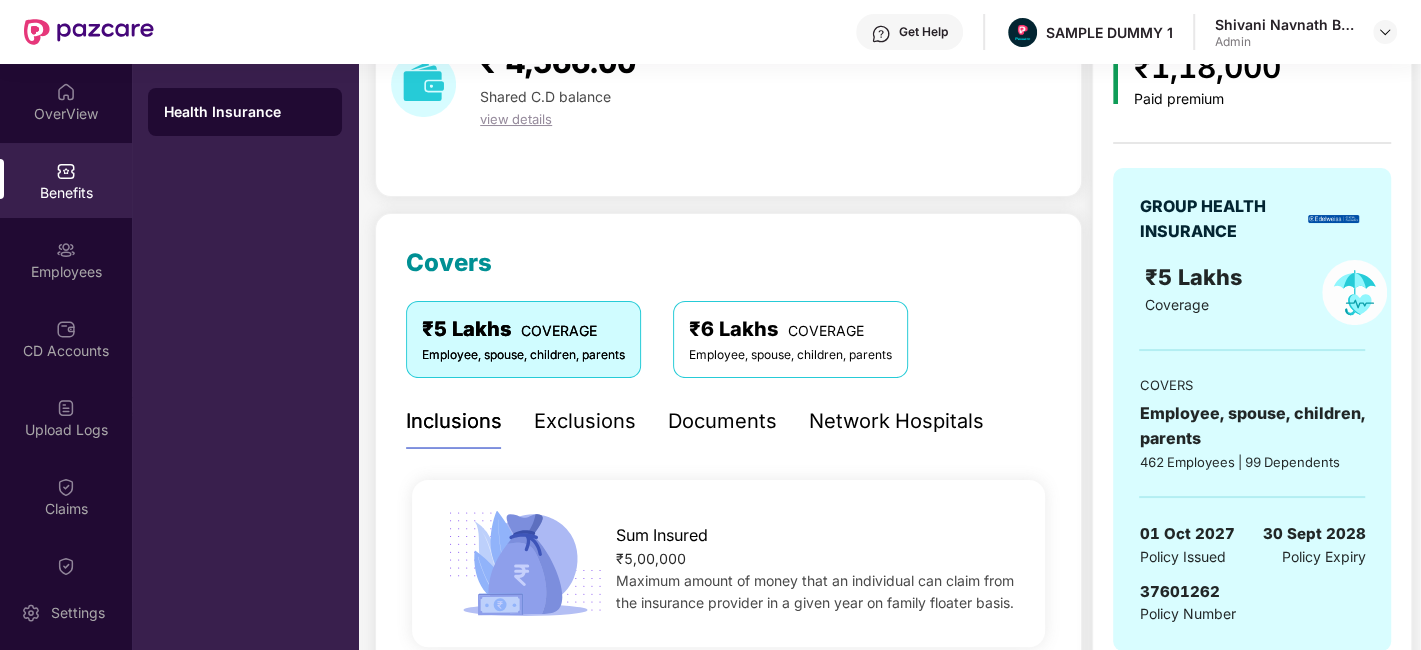 click on "Inclusions" at bounding box center [454, 421] 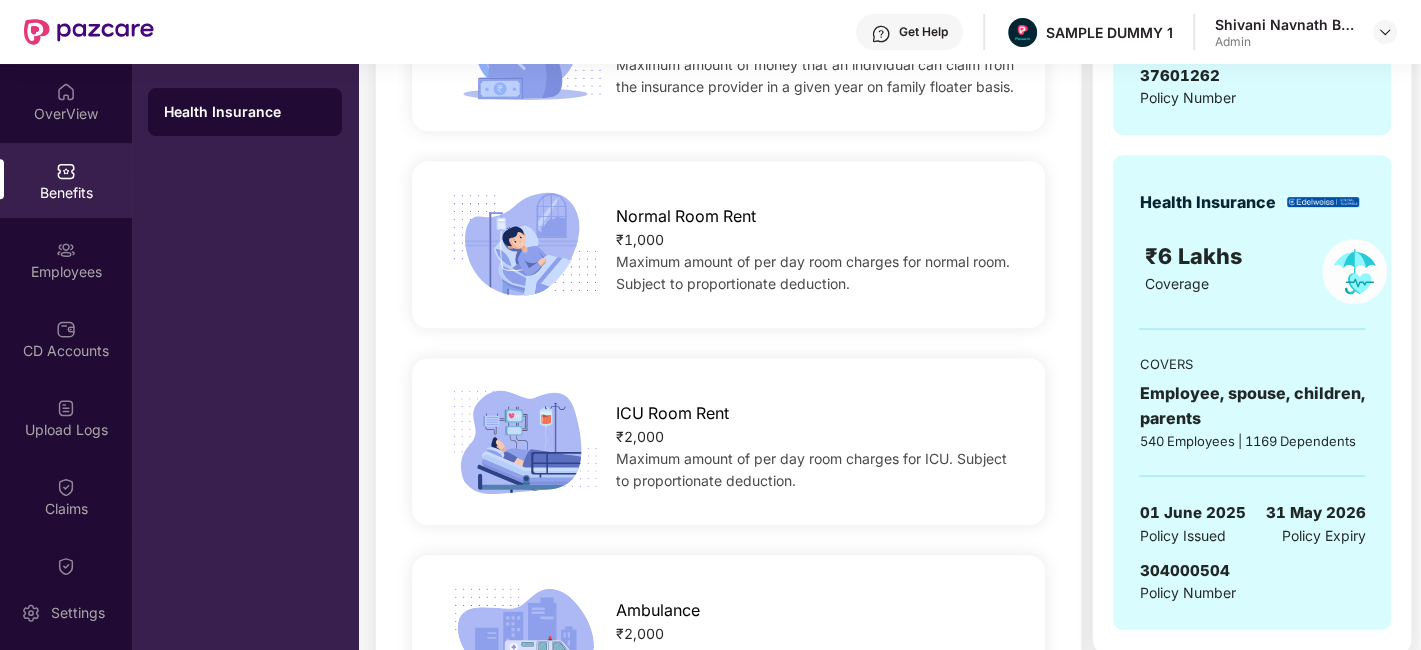 scroll, scrollTop: 111, scrollLeft: 0, axis: vertical 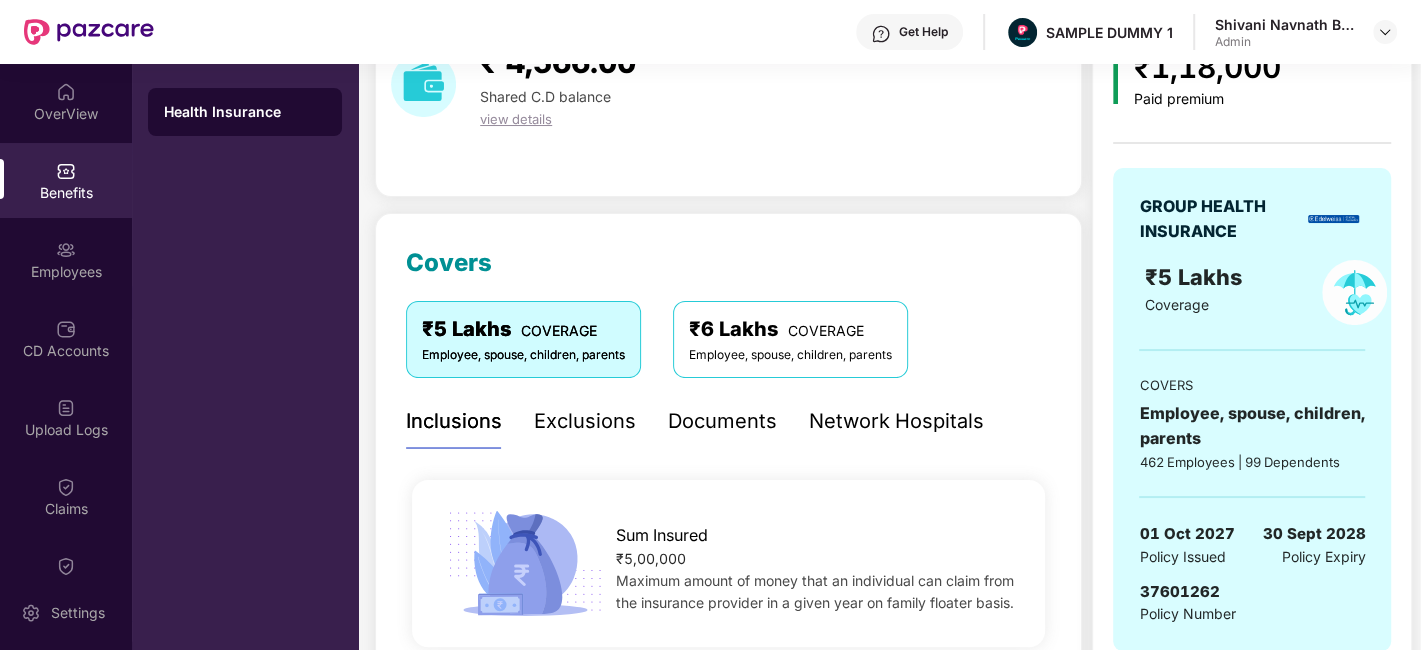 click on "Exclusions" at bounding box center (585, 421) 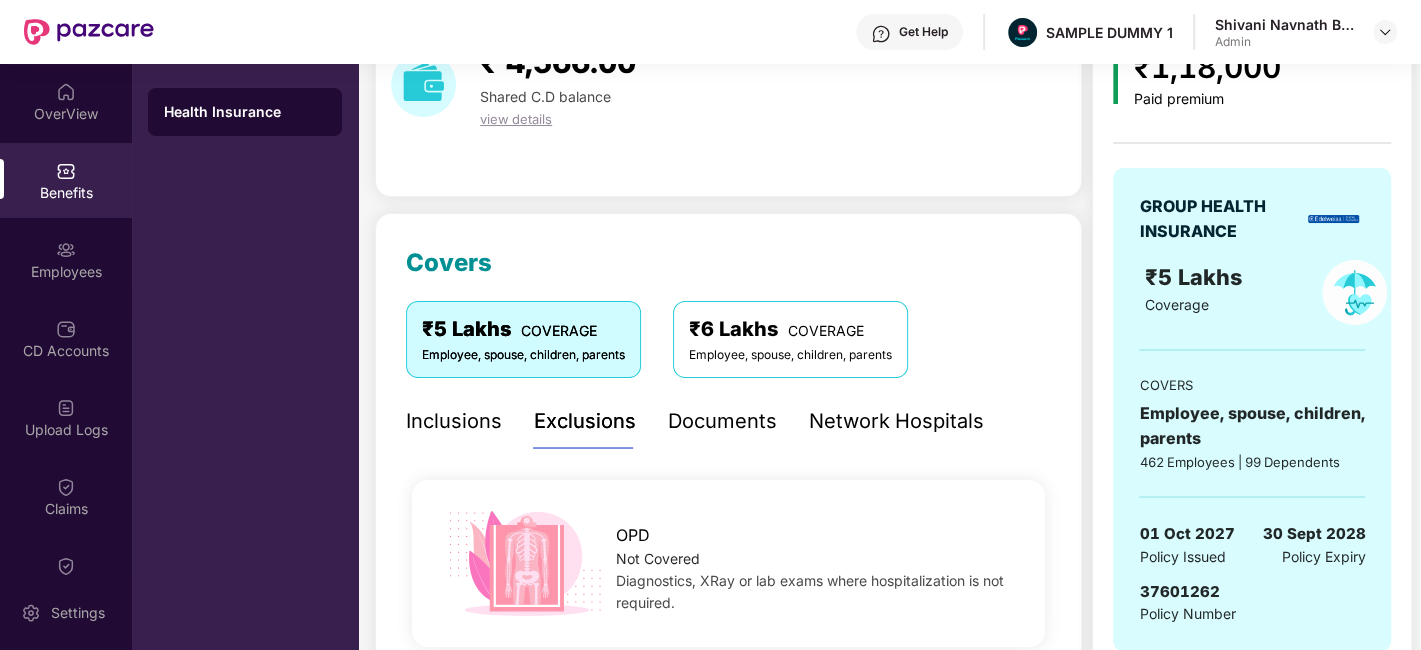 click on "Documents" at bounding box center [722, 421] 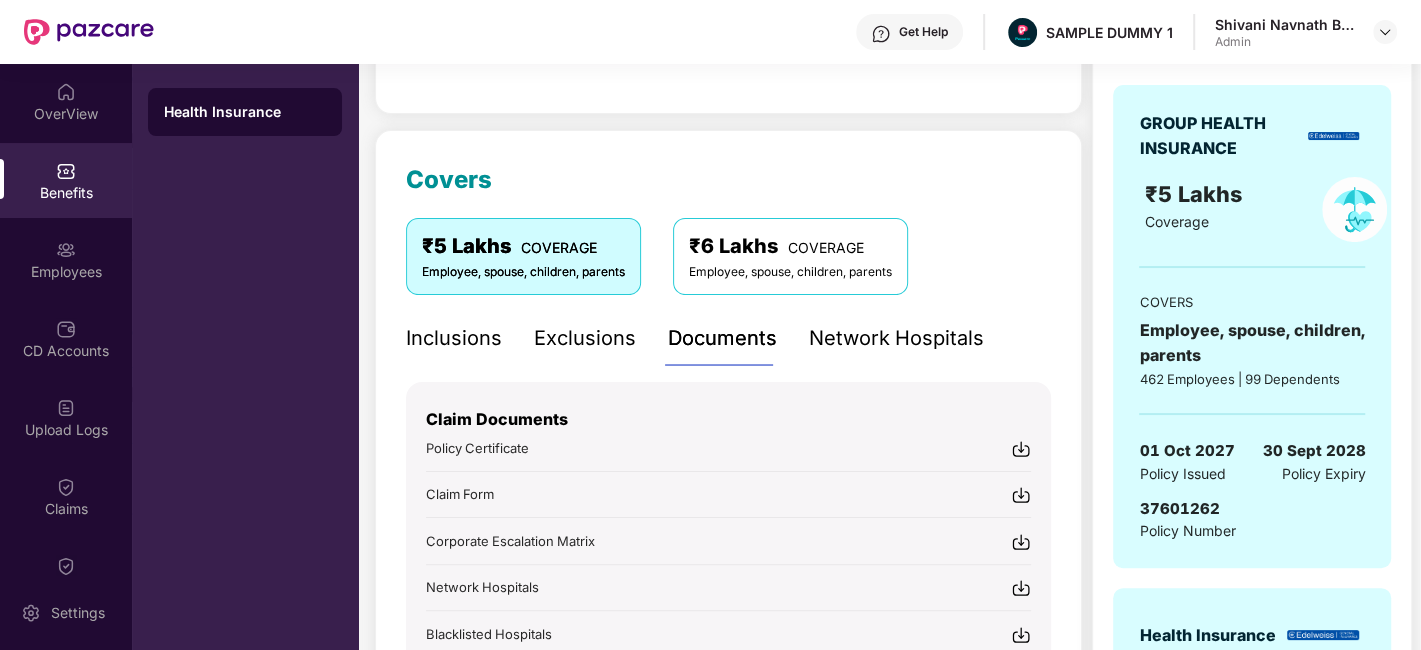 scroll, scrollTop: 222, scrollLeft: 0, axis: vertical 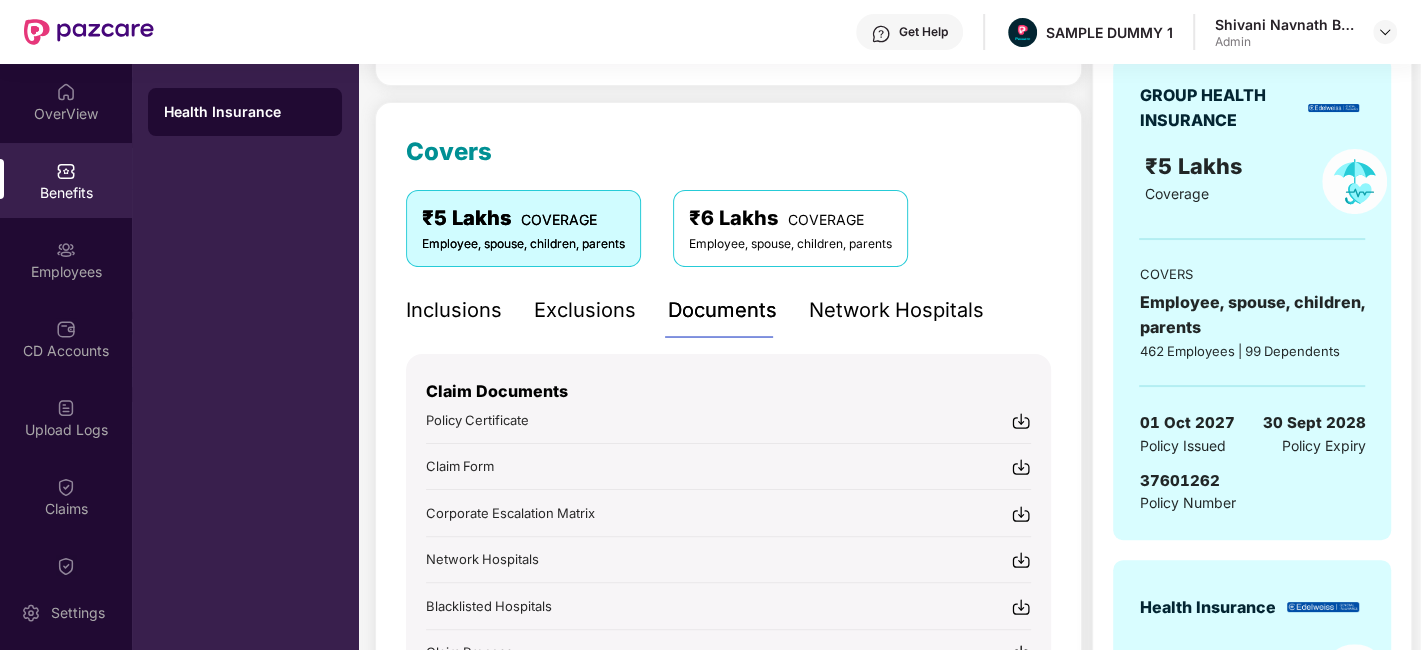 click at bounding box center (1021, 421) 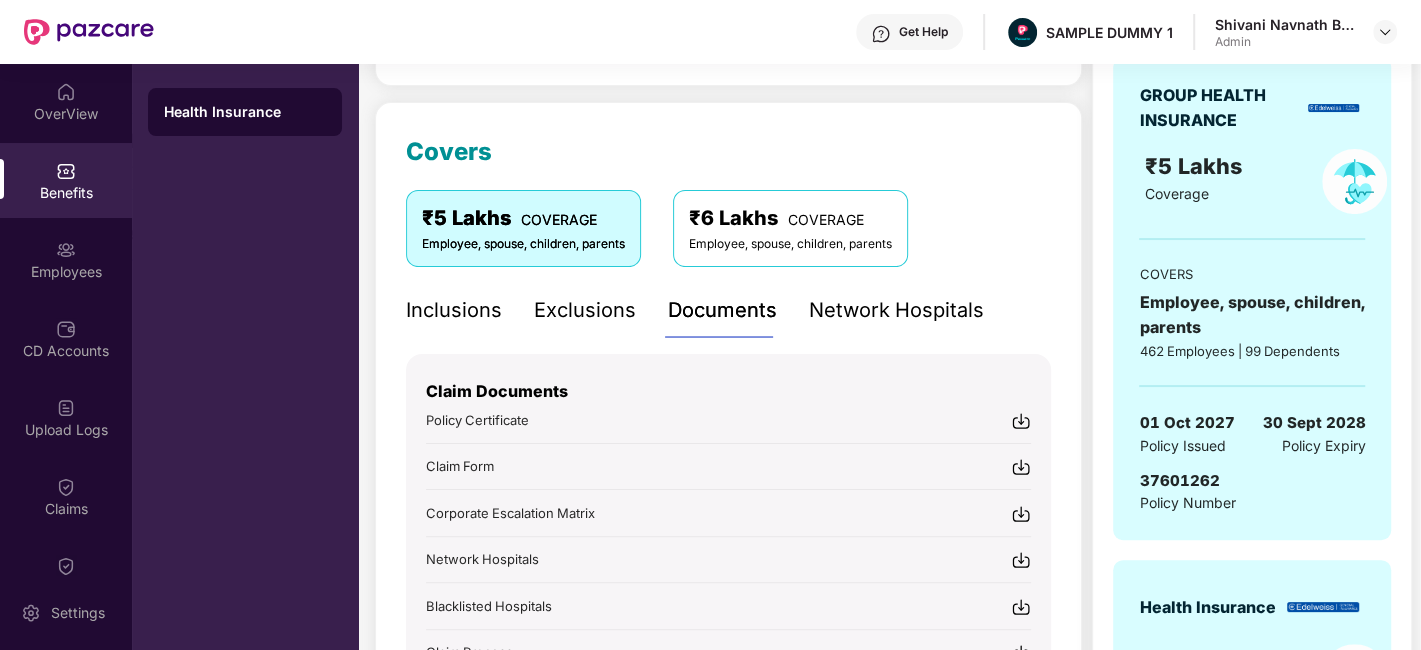 click on "Network Hospitals" at bounding box center [896, 310] 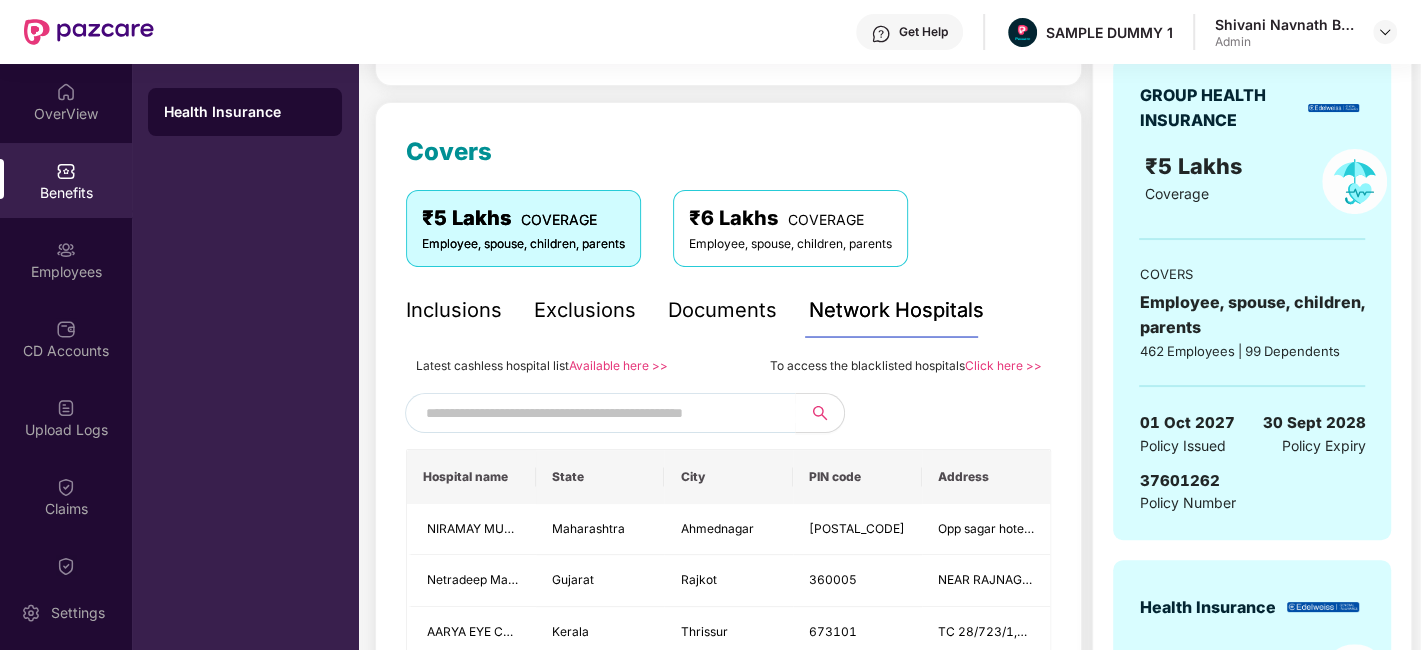 click at bounding box center [597, 413] 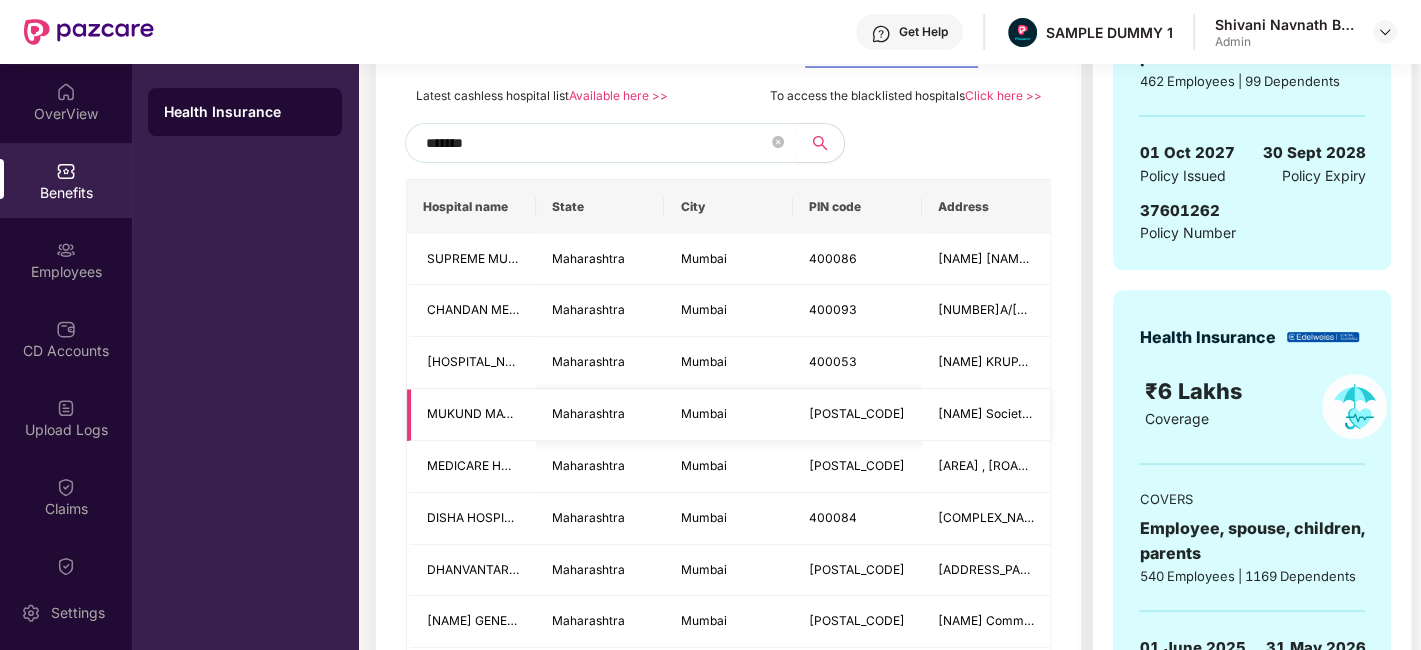 scroll, scrollTop: 444, scrollLeft: 0, axis: vertical 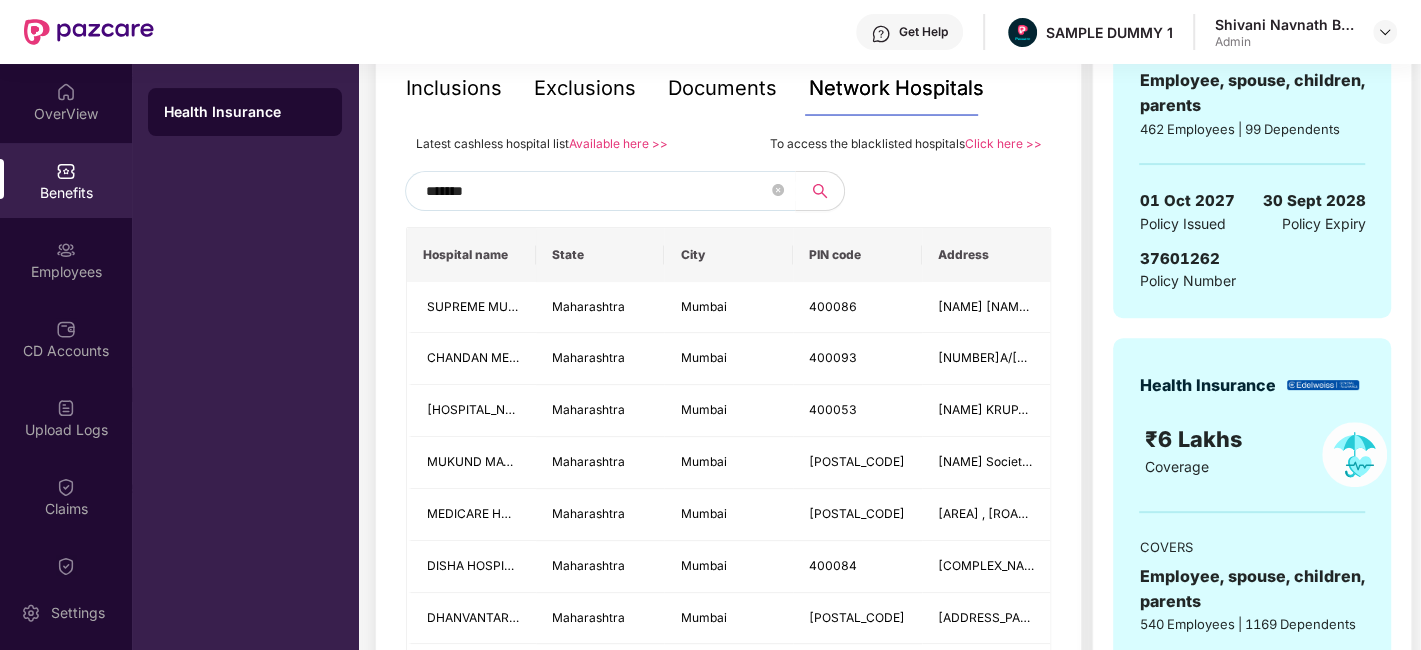 click on "*******" at bounding box center (597, 191) 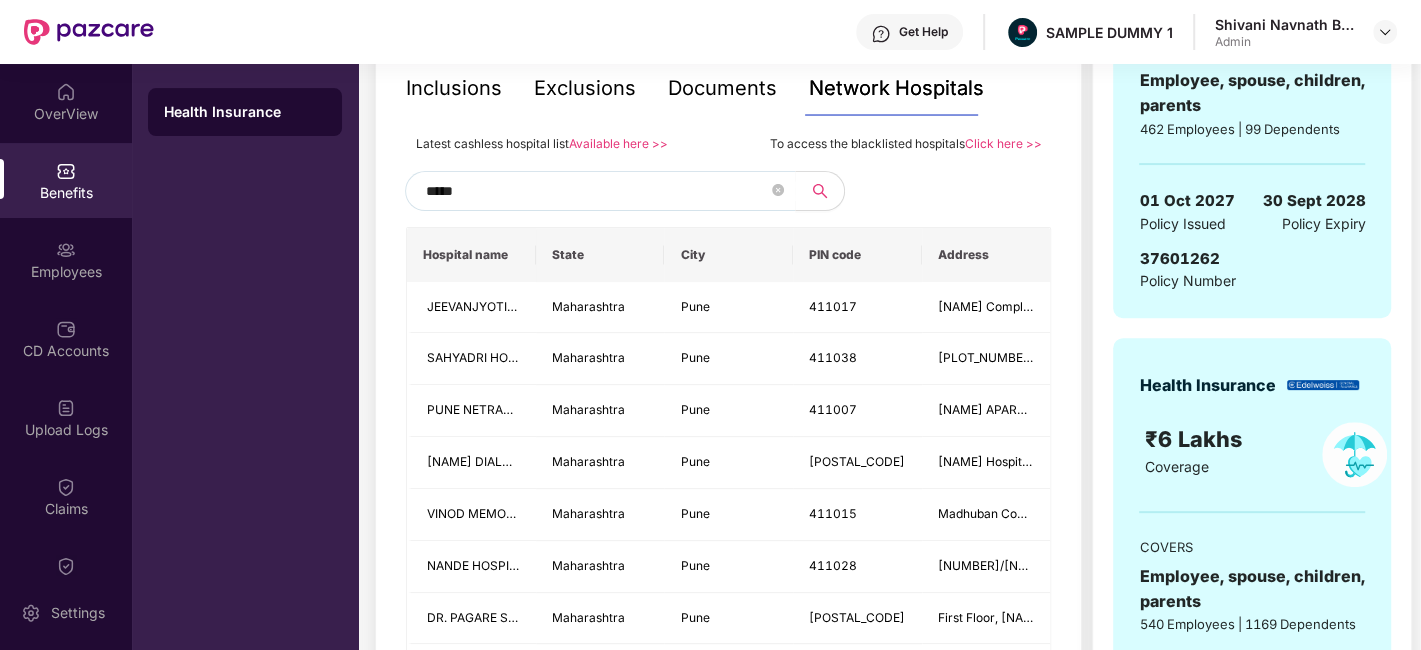 type on "******" 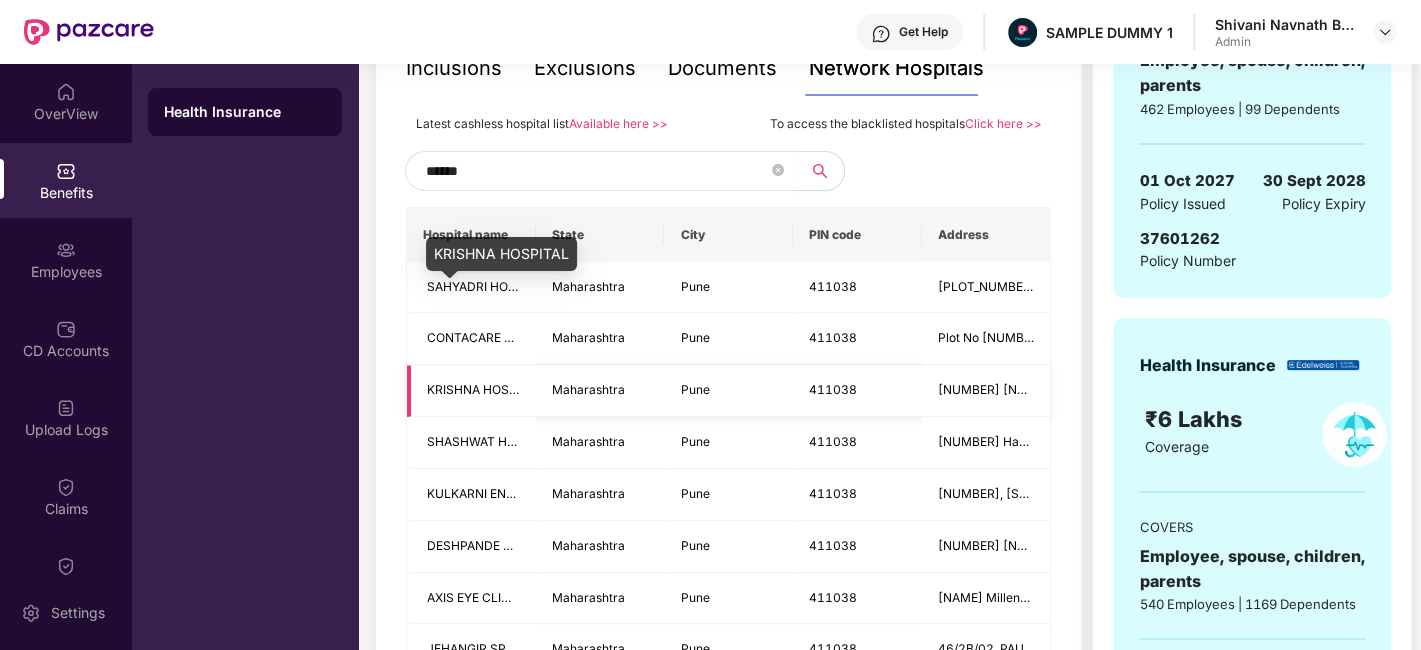 scroll, scrollTop: 333, scrollLeft: 0, axis: vertical 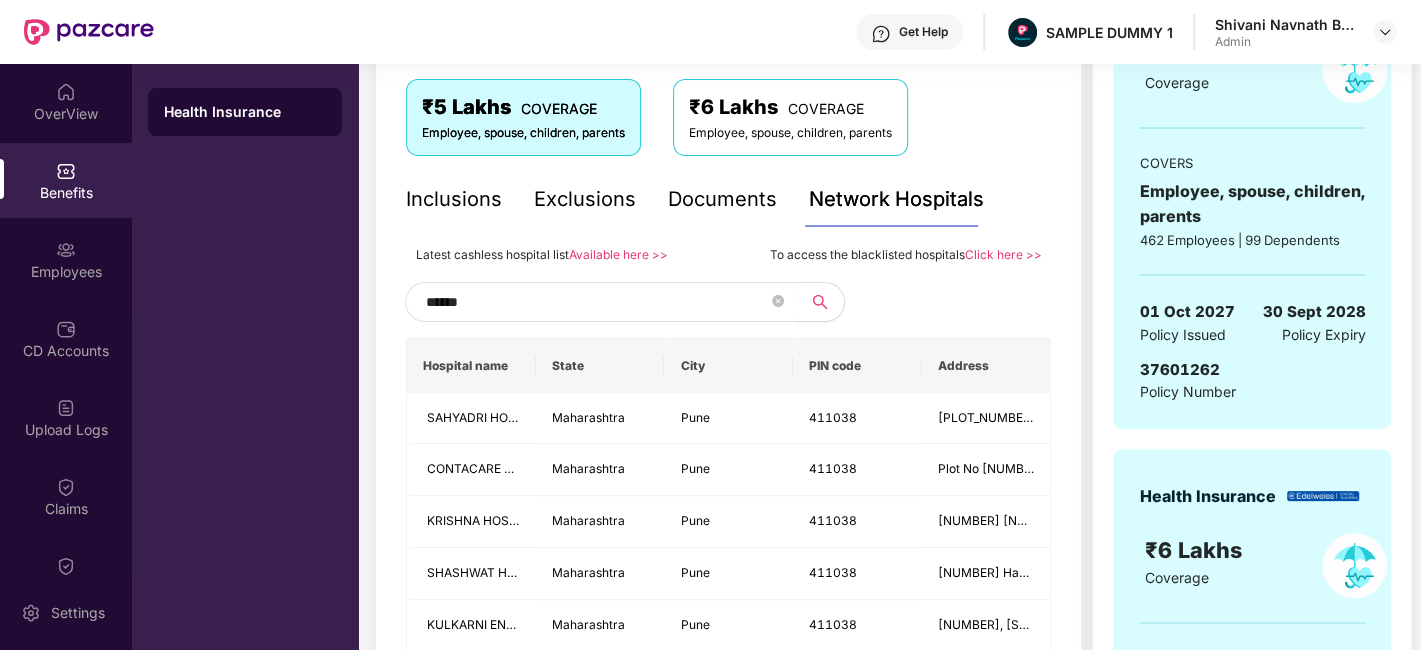 click on "******" at bounding box center (597, 302) 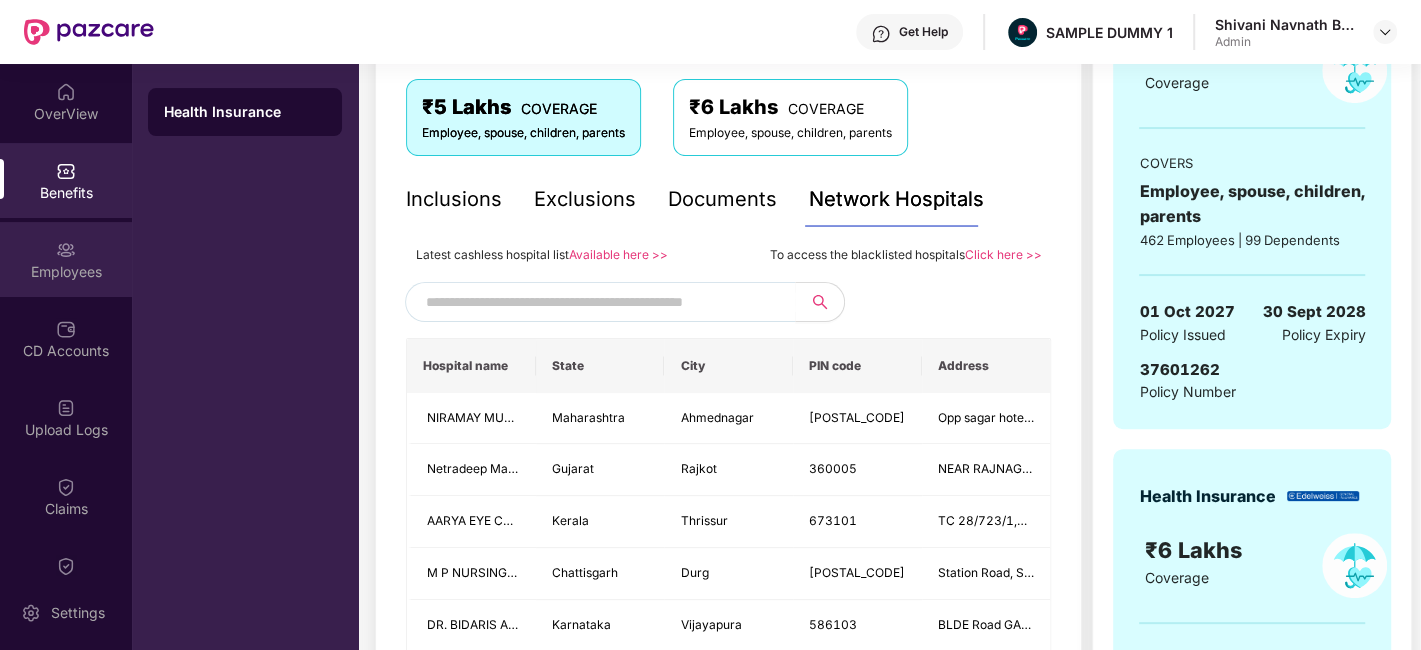 click on "Employees" at bounding box center (66, 259) 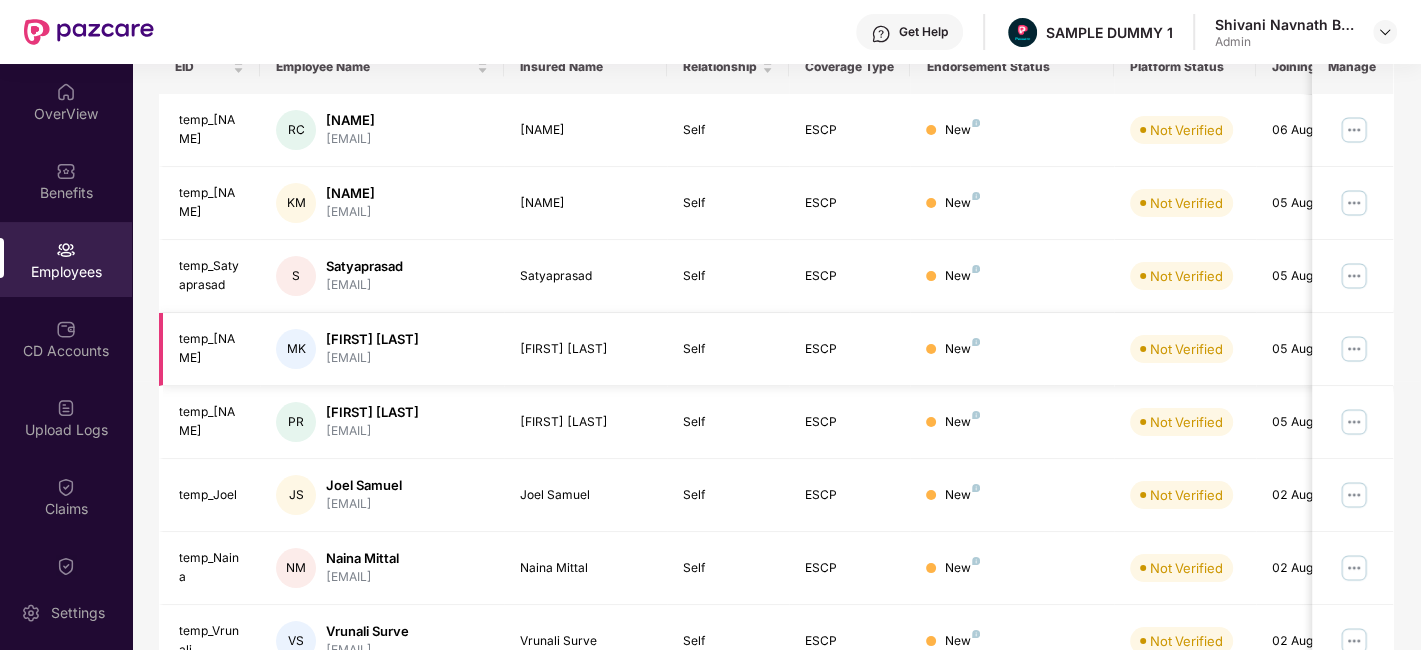 scroll, scrollTop: 0, scrollLeft: 0, axis: both 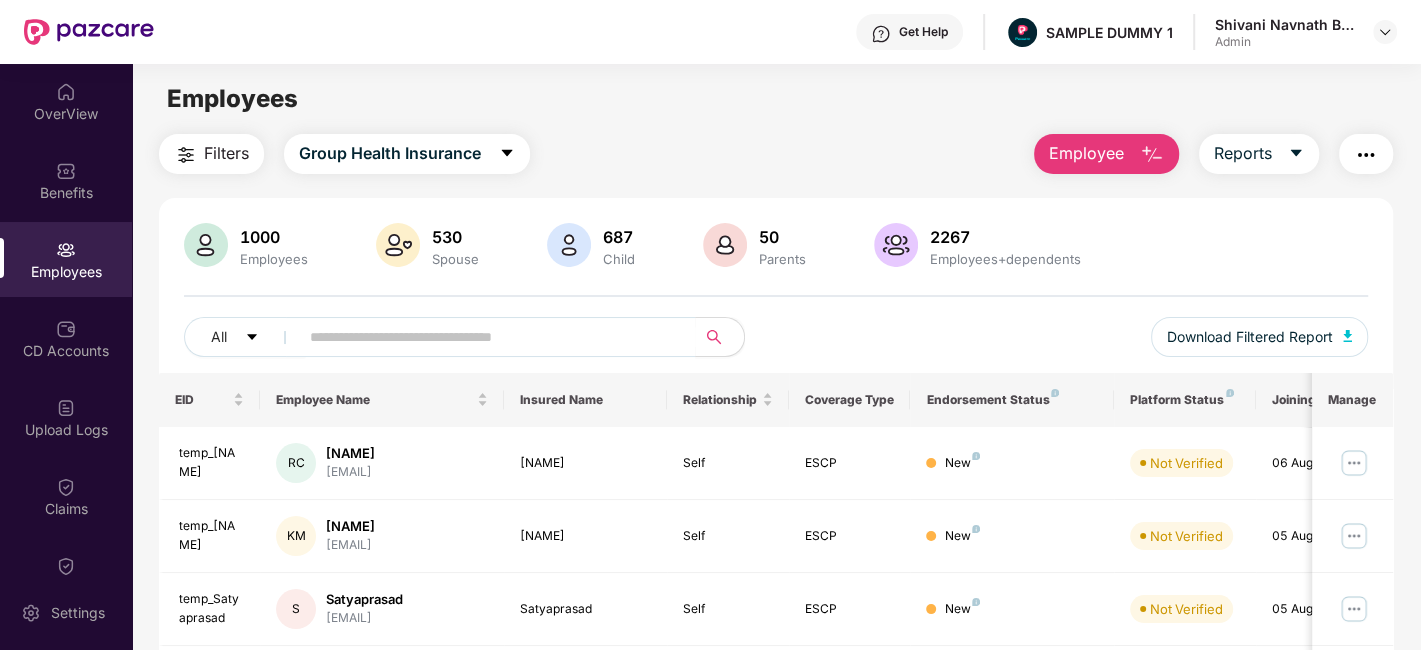click on "Employee" at bounding box center [1106, 154] 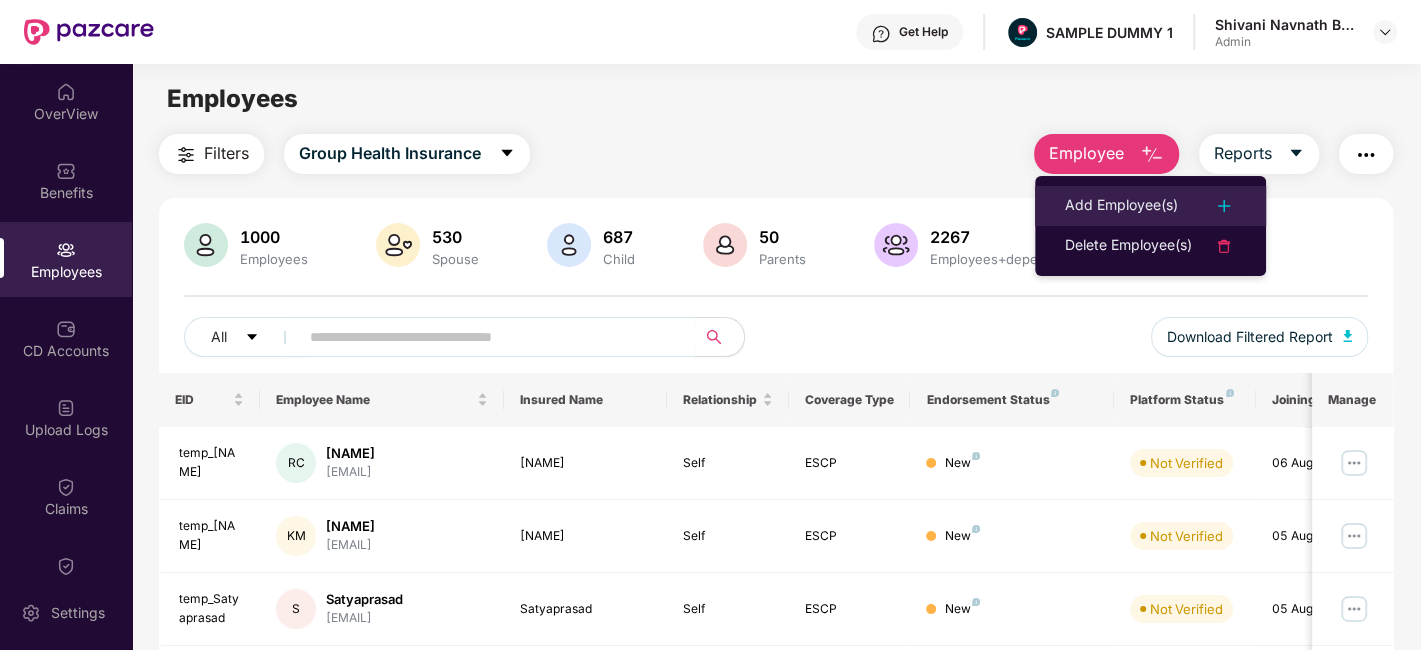 click on "Add Employee(s)" at bounding box center [1121, 206] 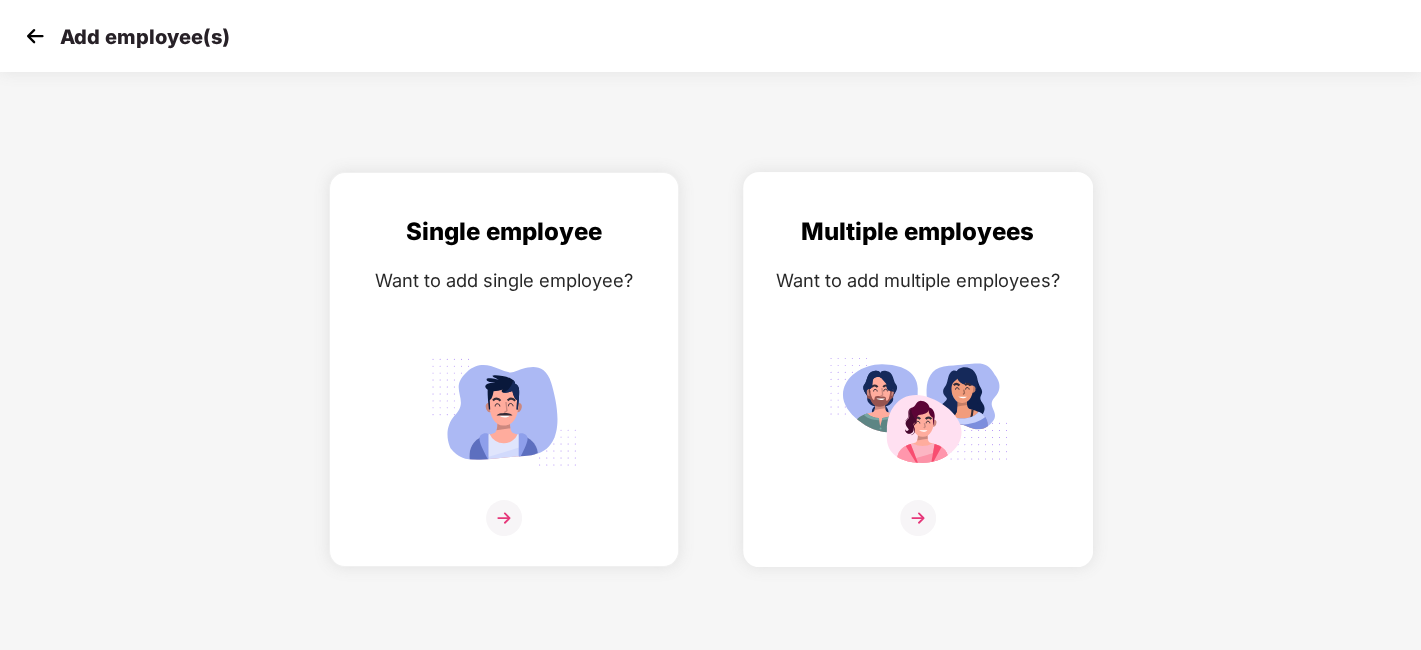 click at bounding box center [918, 518] 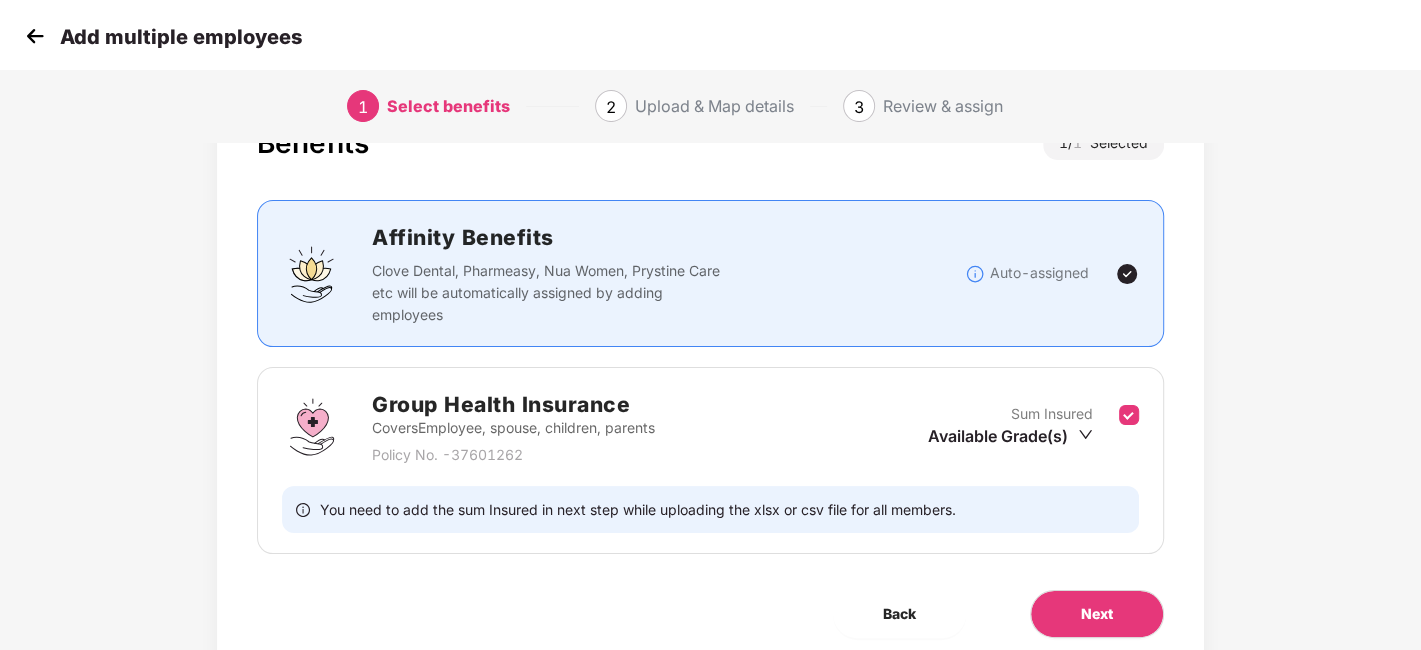 scroll, scrollTop: 154, scrollLeft: 0, axis: vertical 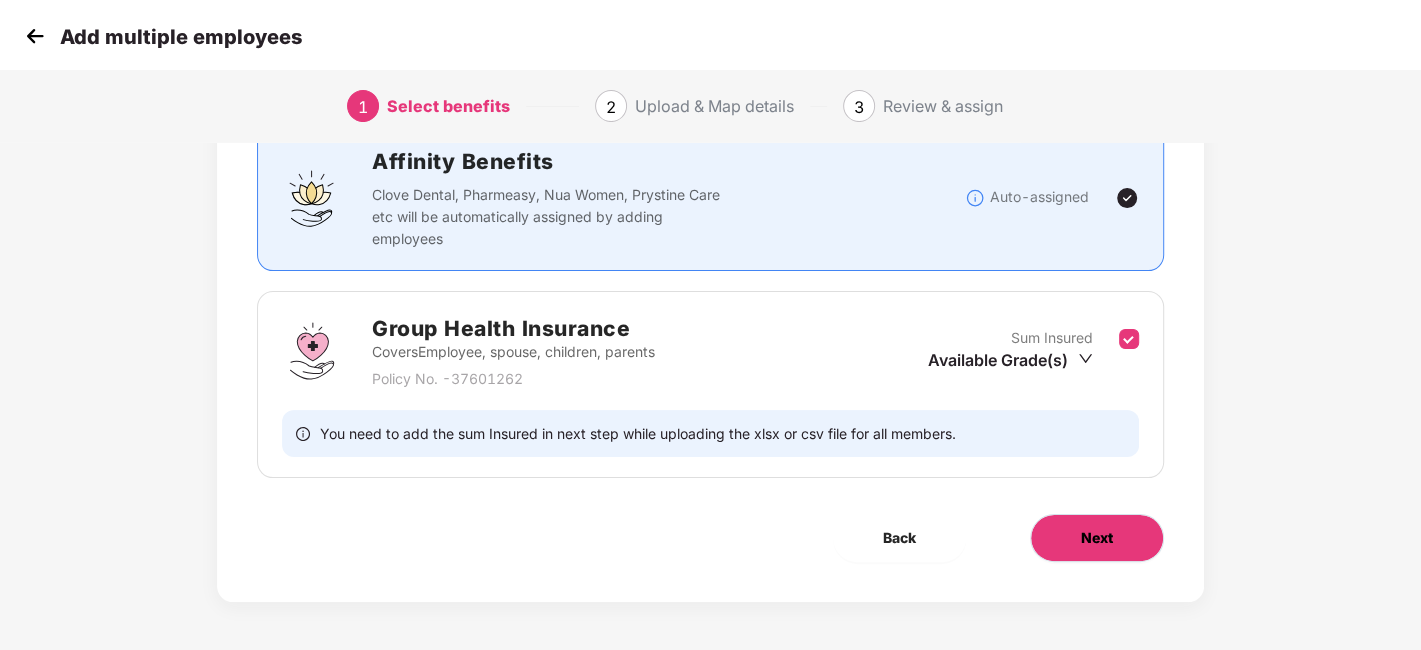 click on "Next" at bounding box center (1097, 538) 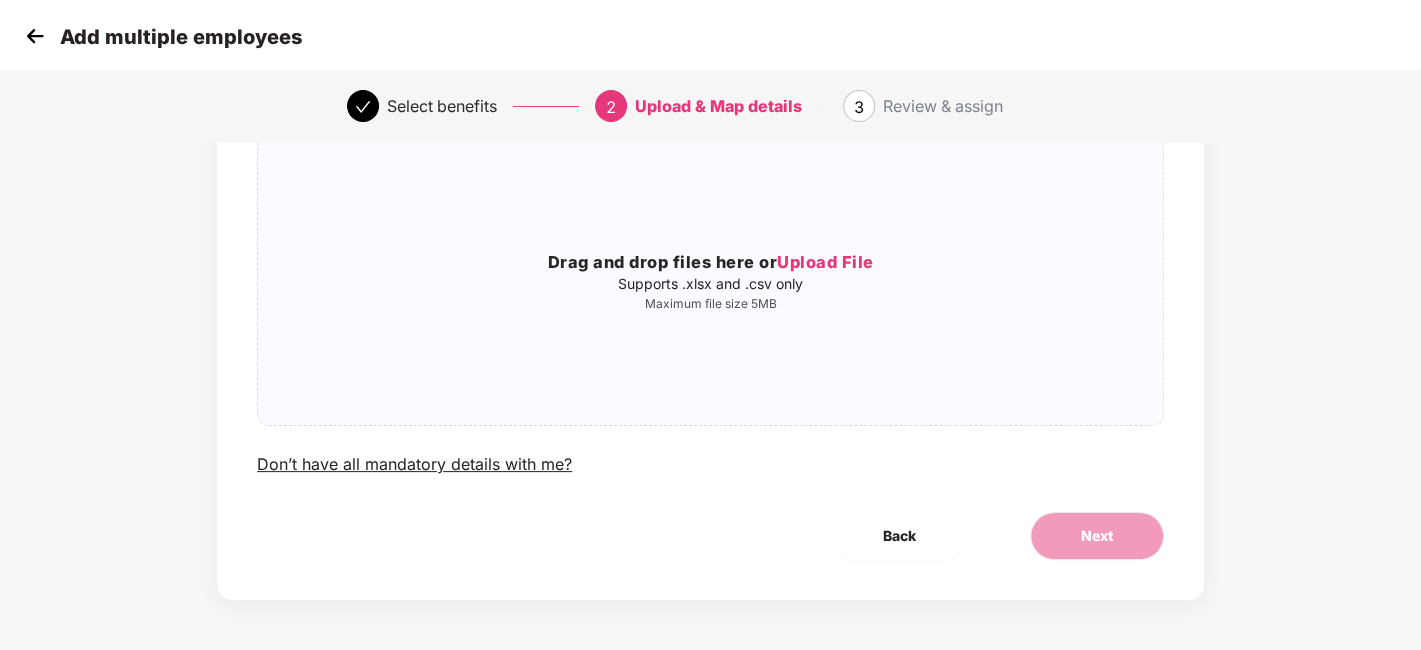 scroll, scrollTop: 0, scrollLeft: 0, axis: both 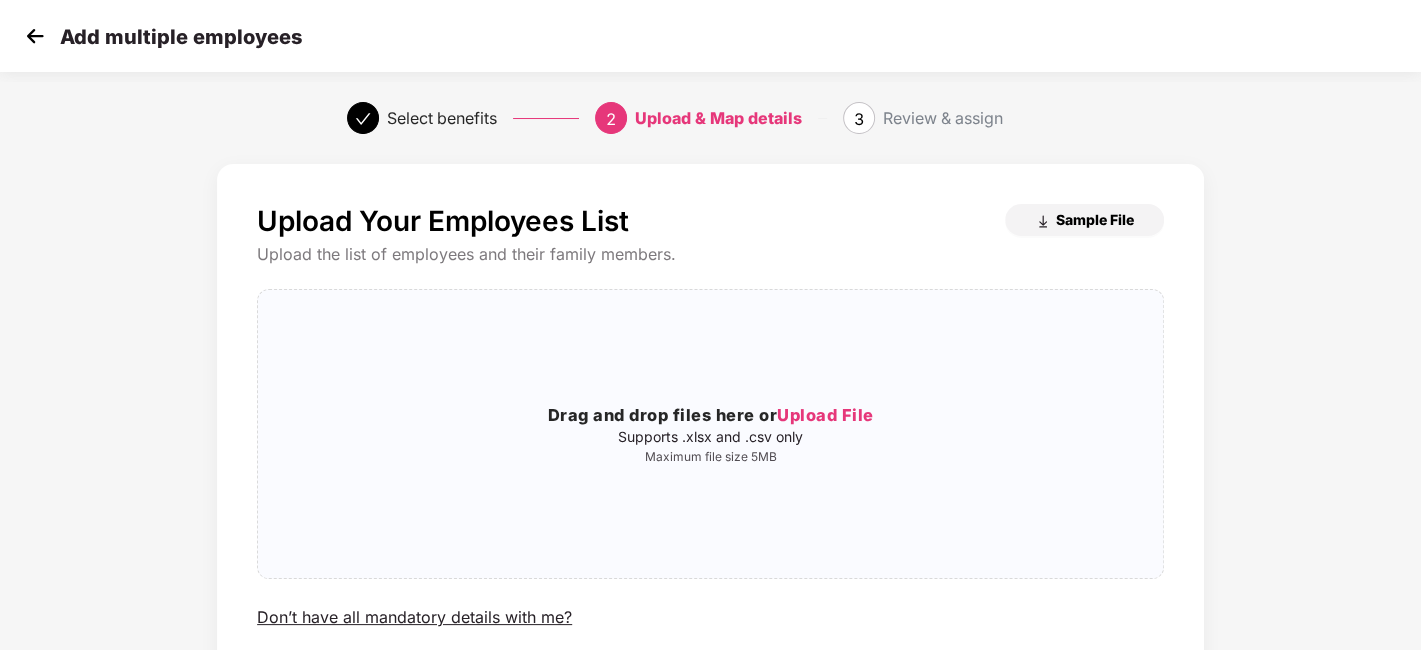 click on "Sample File" at bounding box center [1095, 219] 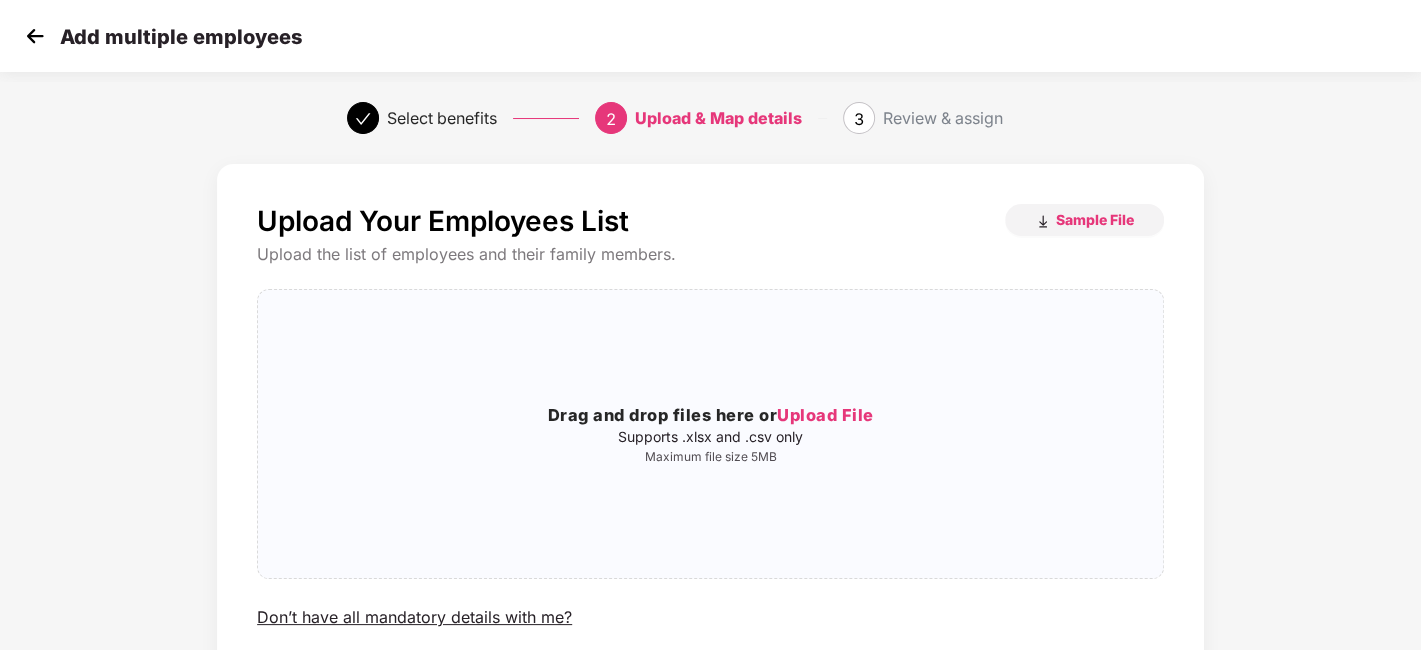 click at bounding box center [35, 36] 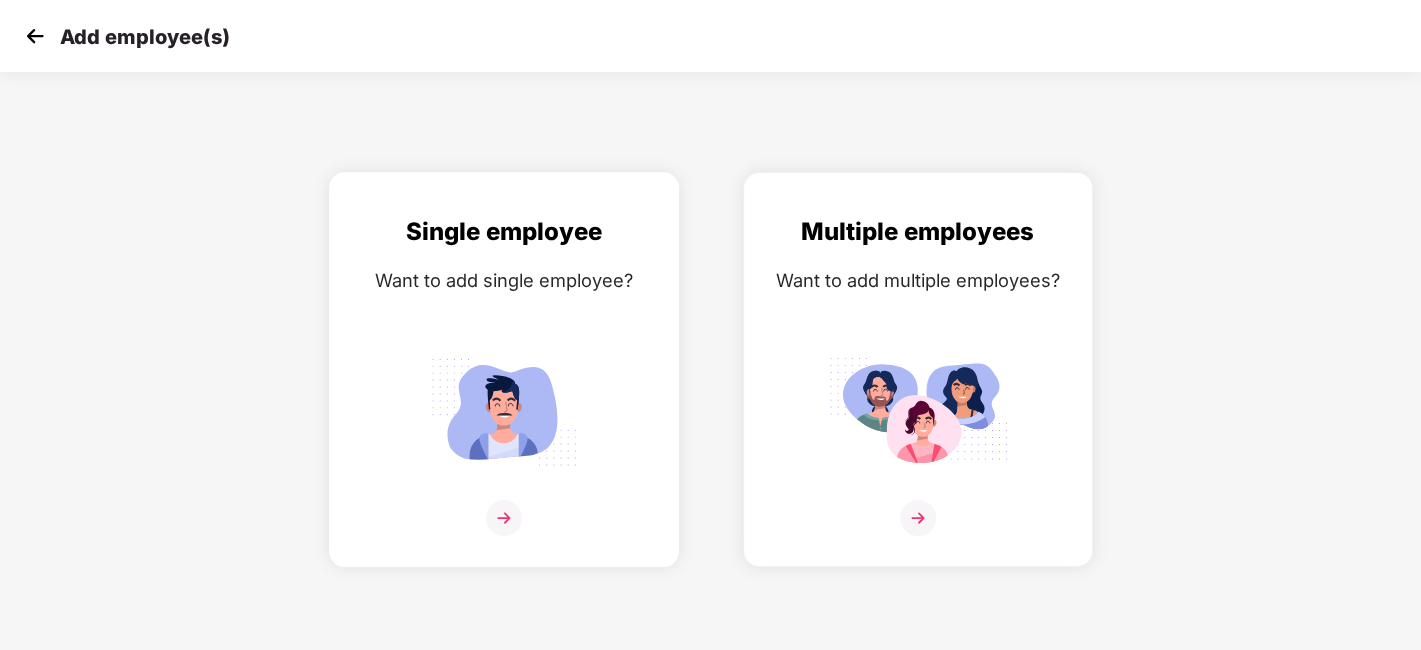 click at bounding box center [504, 518] 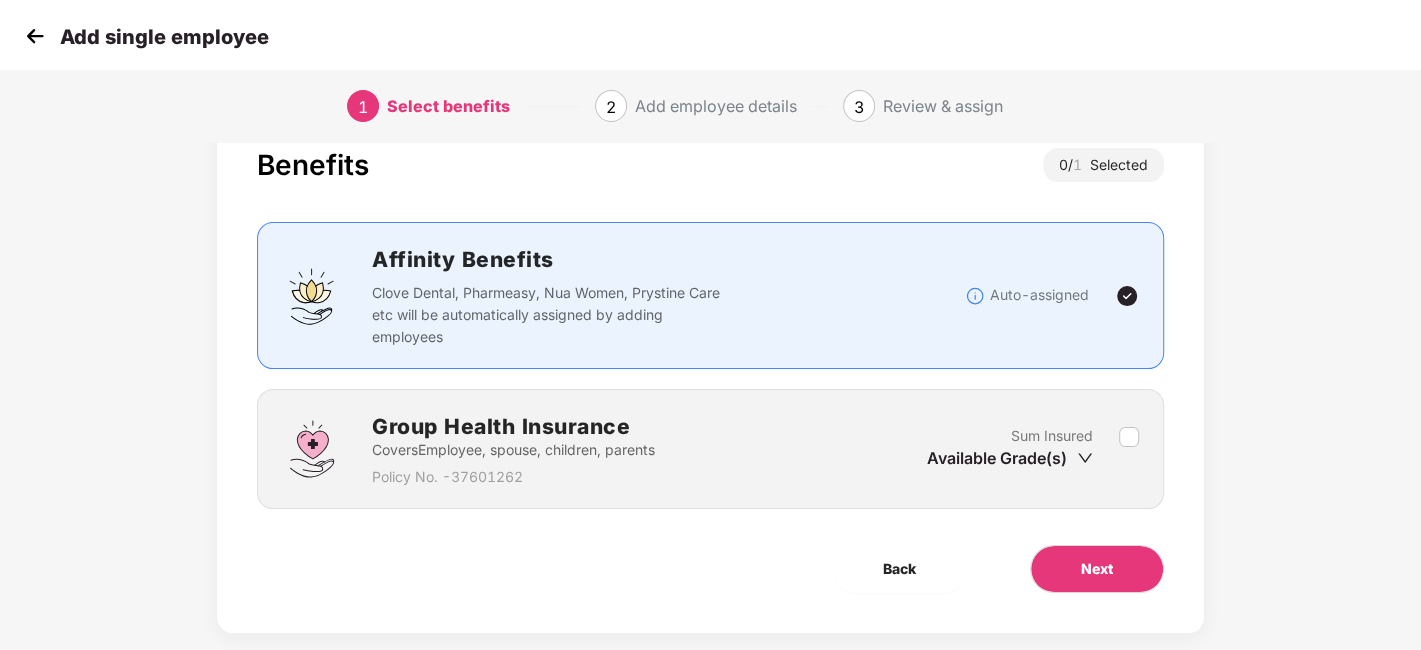 scroll, scrollTop: 87, scrollLeft: 0, axis: vertical 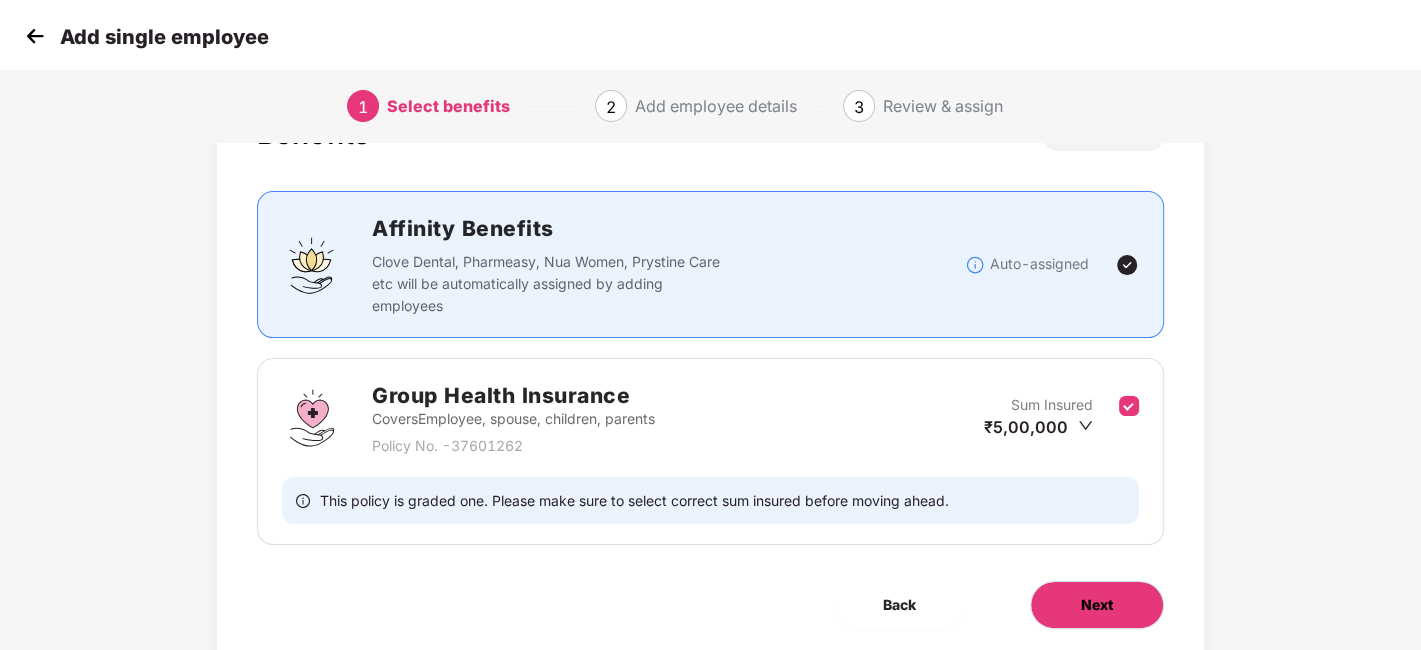 click on "Next" at bounding box center (1097, 605) 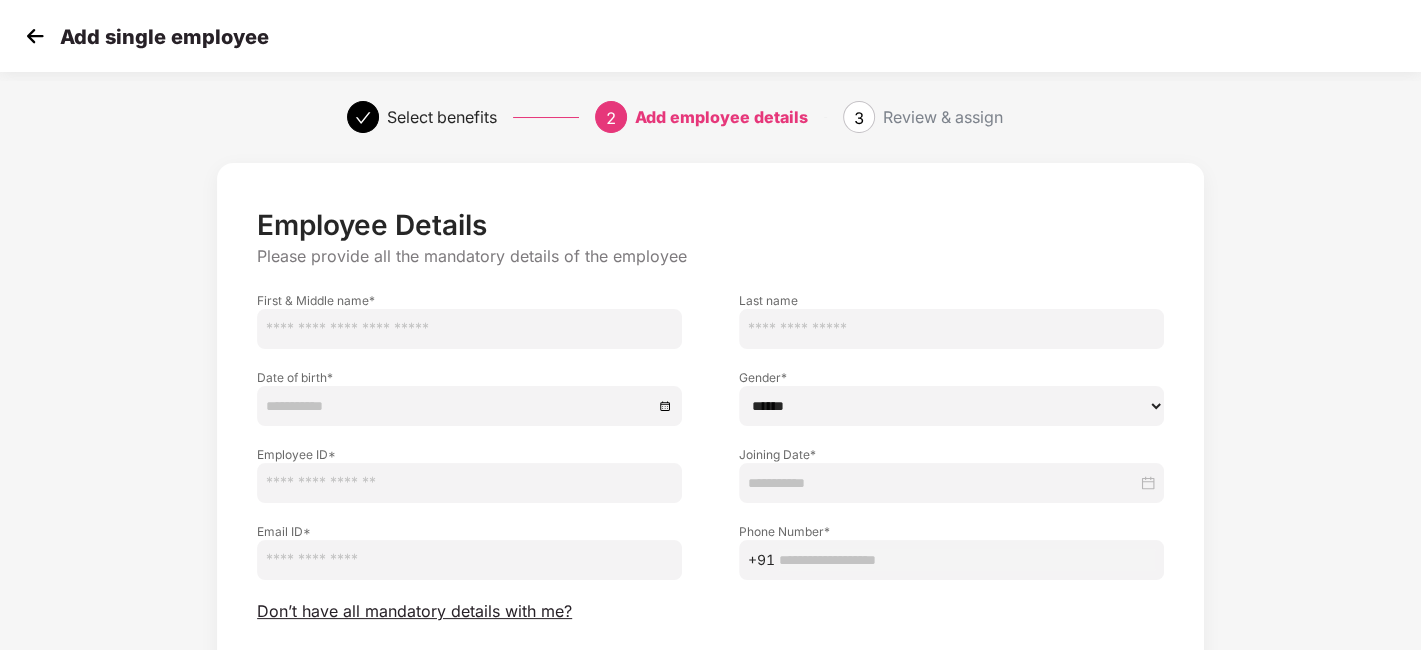 scroll, scrollTop: 0, scrollLeft: 0, axis: both 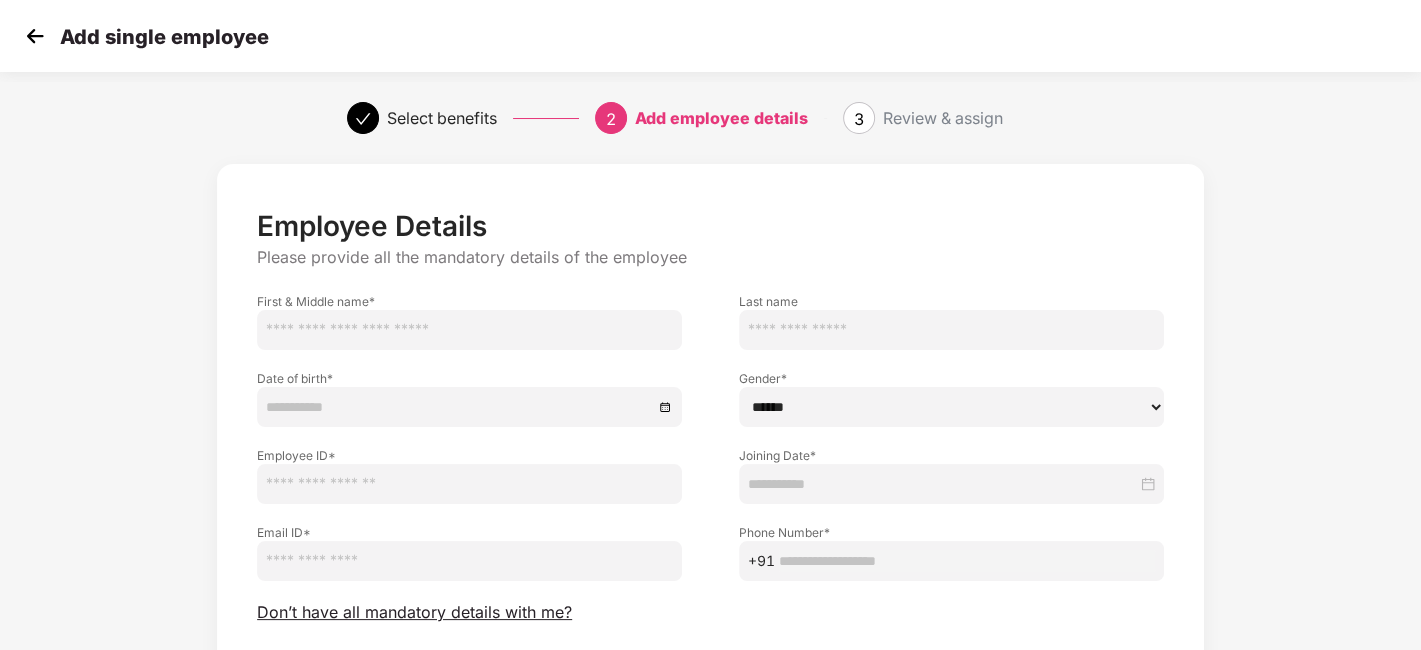click at bounding box center (35, 36) 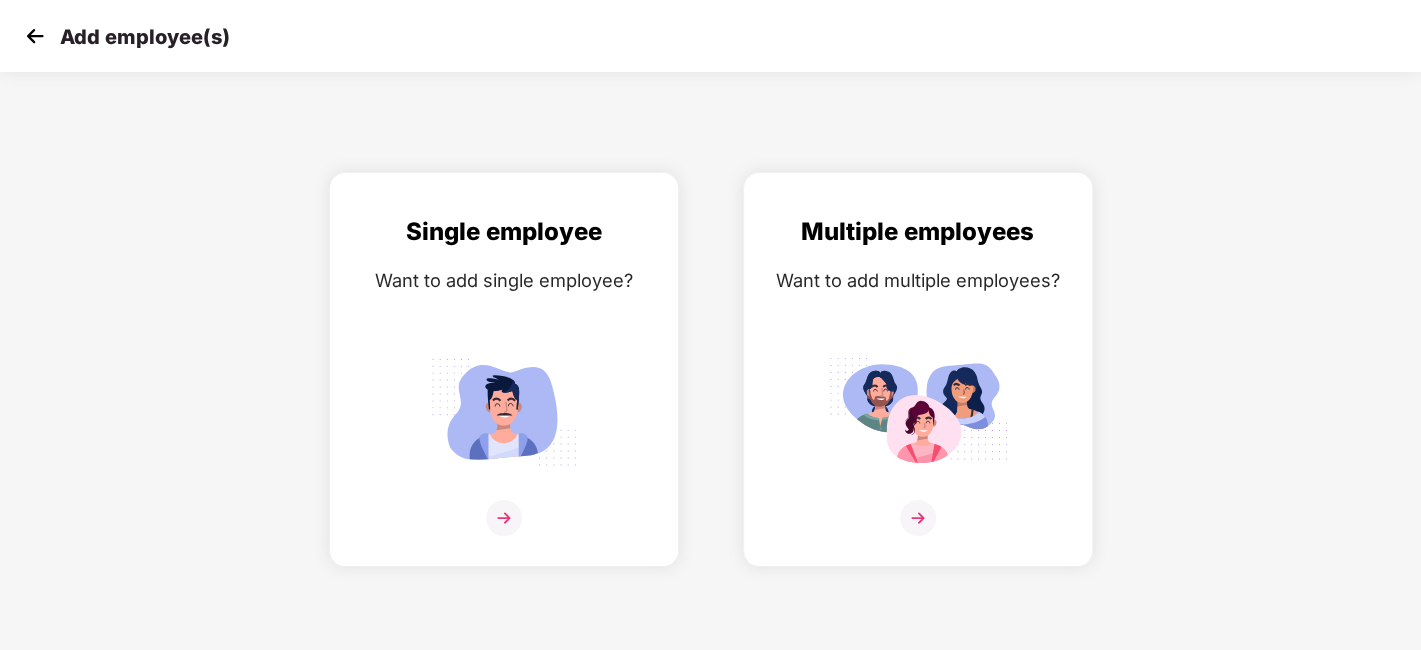 click at bounding box center [35, 36] 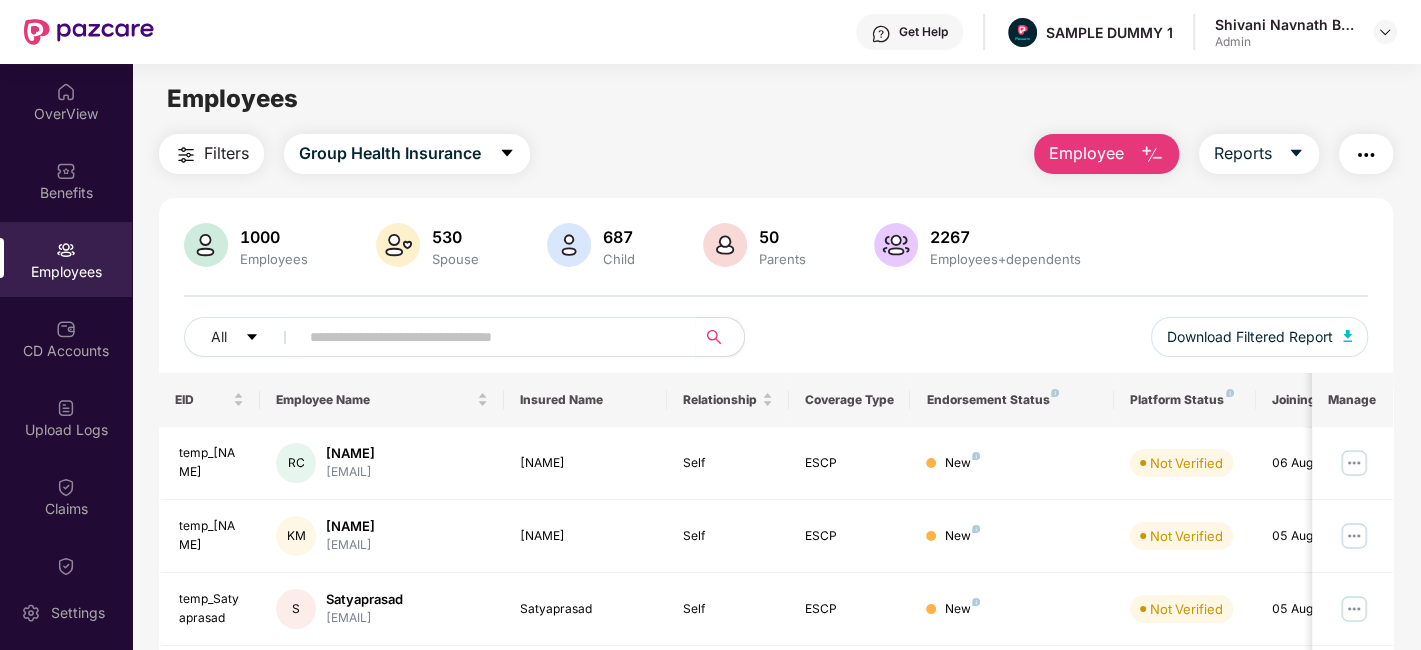 click on "Employee" at bounding box center [1086, 153] 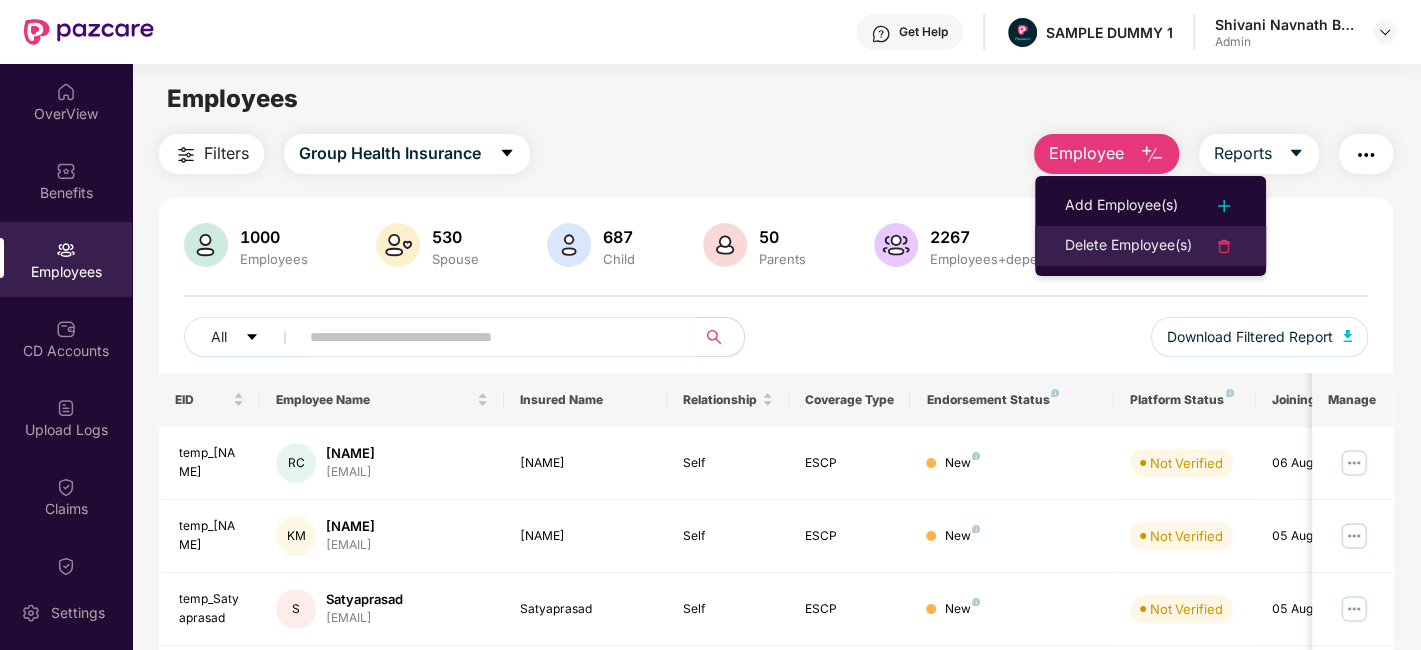 click on "Delete Employee(s)" at bounding box center (1128, 246) 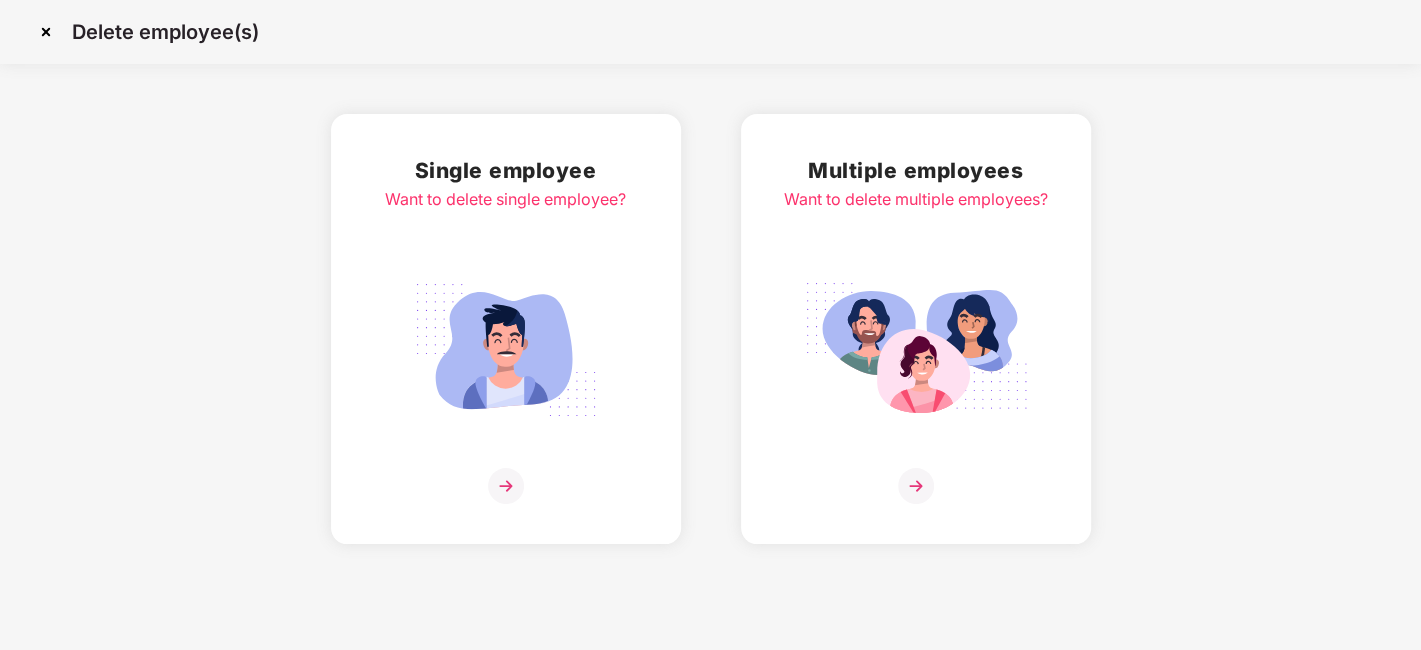 click at bounding box center (506, 486) 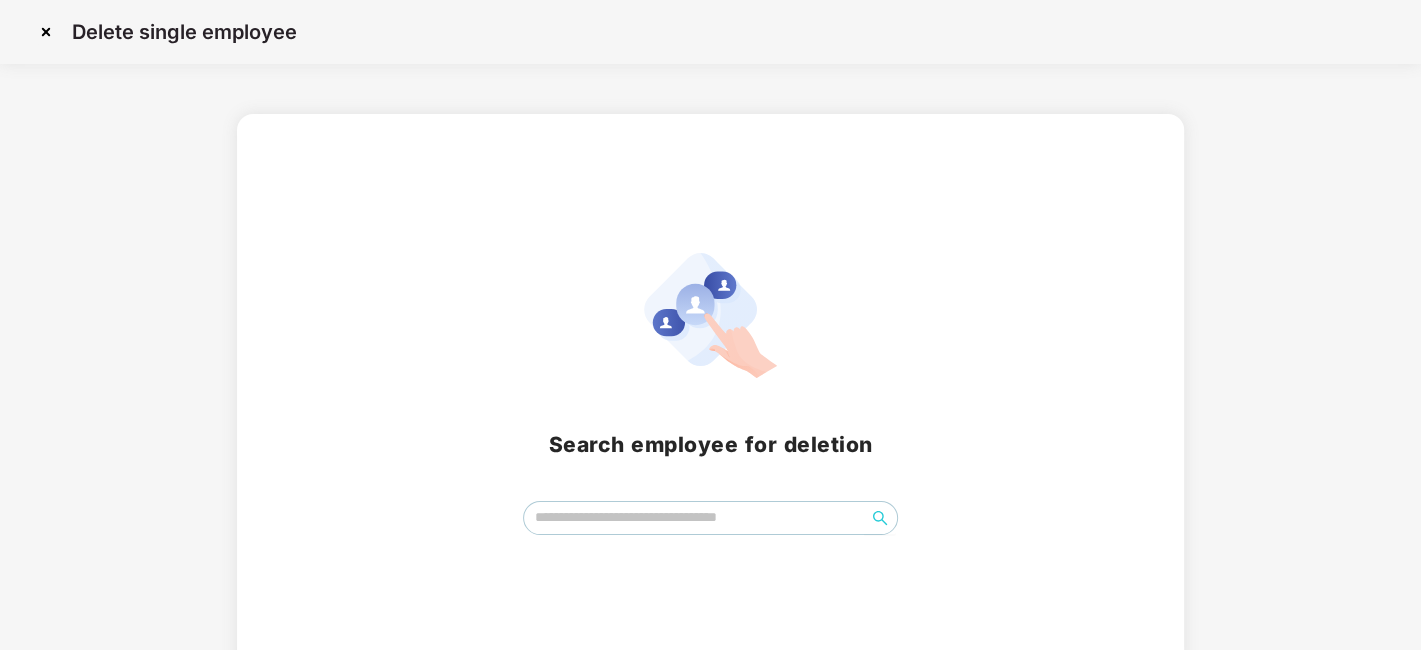 scroll, scrollTop: 23, scrollLeft: 0, axis: vertical 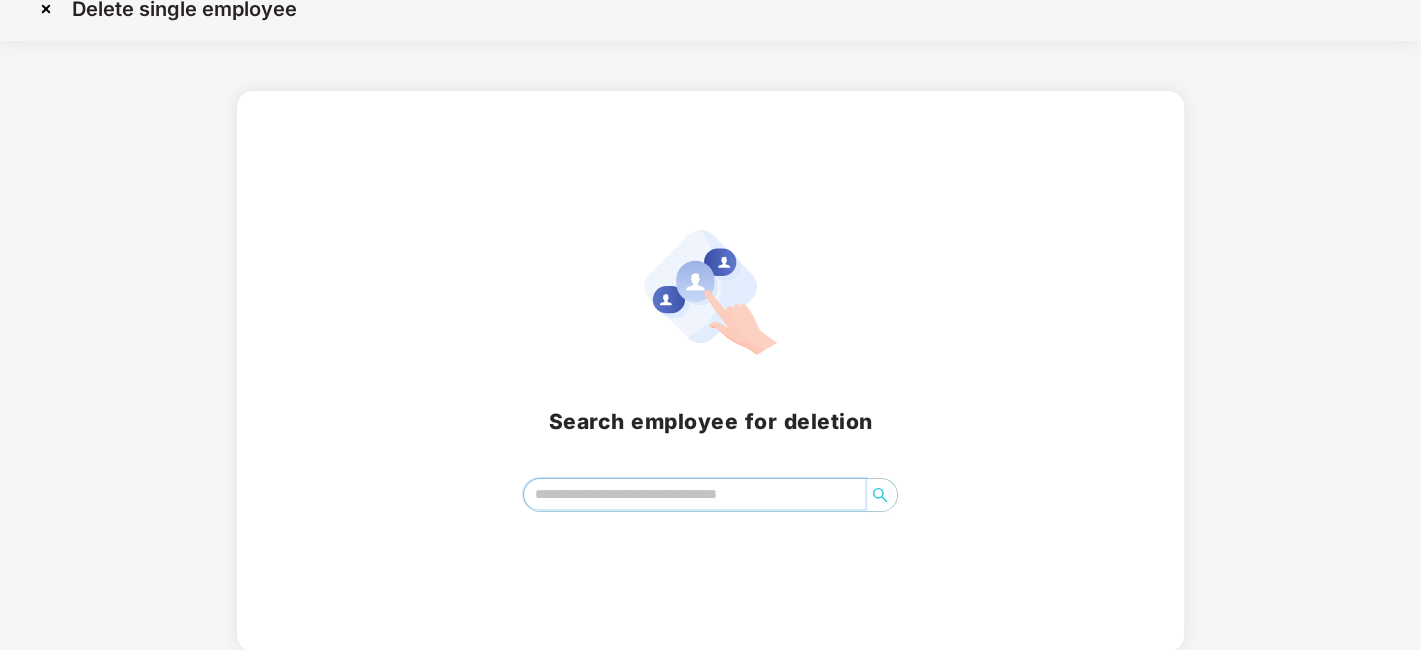 click at bounding box center [694, 494] 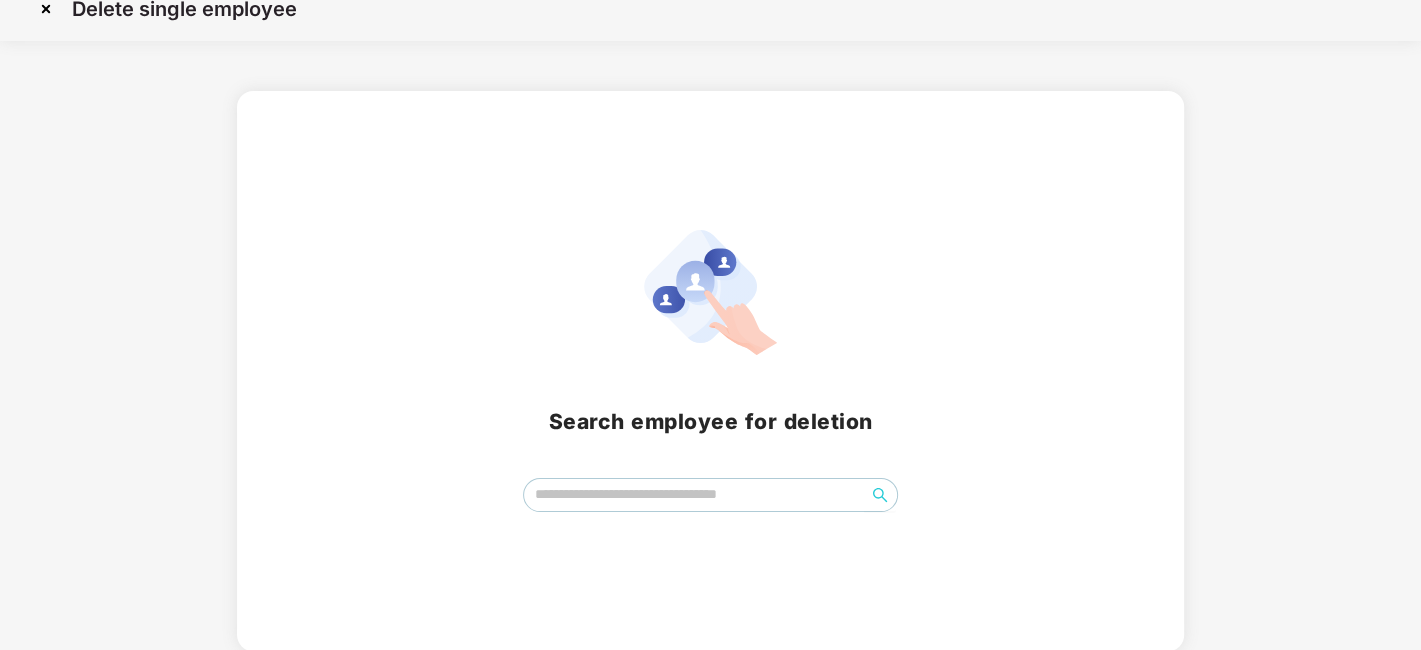 click at bounding box center (46, 9) 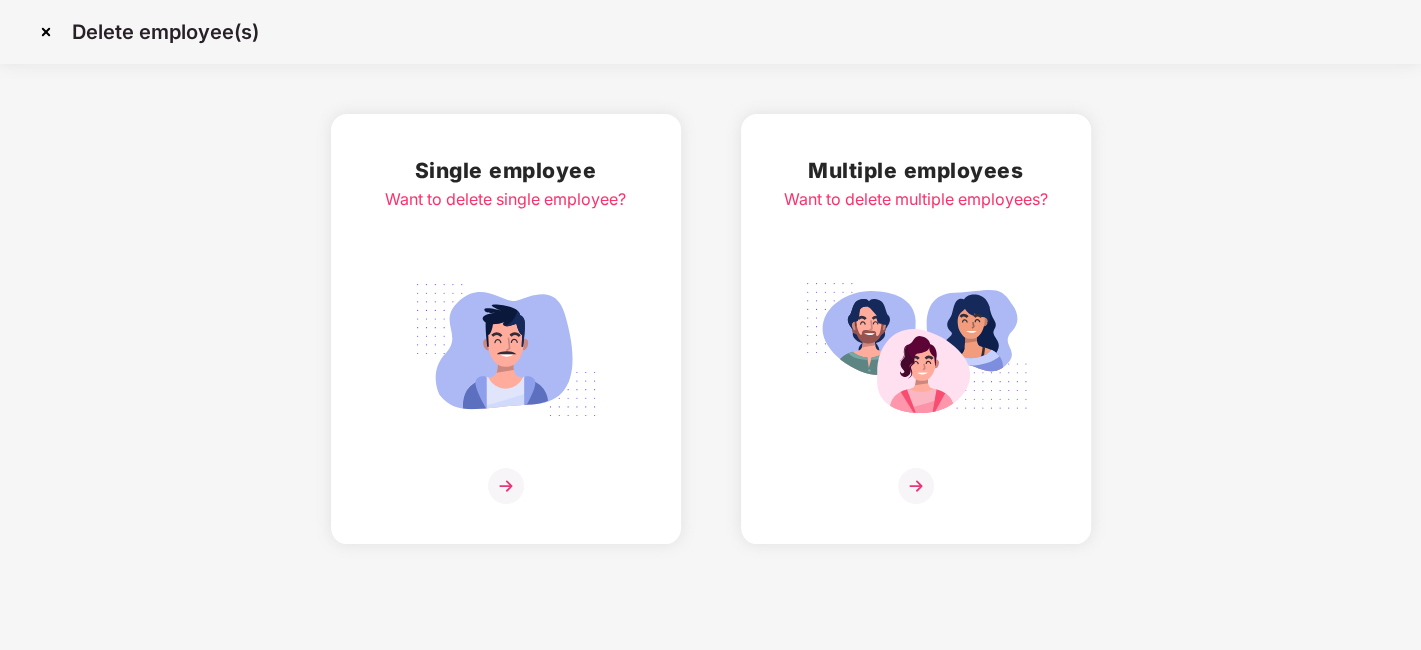 scroll, scrollTop: 0, scrollLeft: 0, axis: both 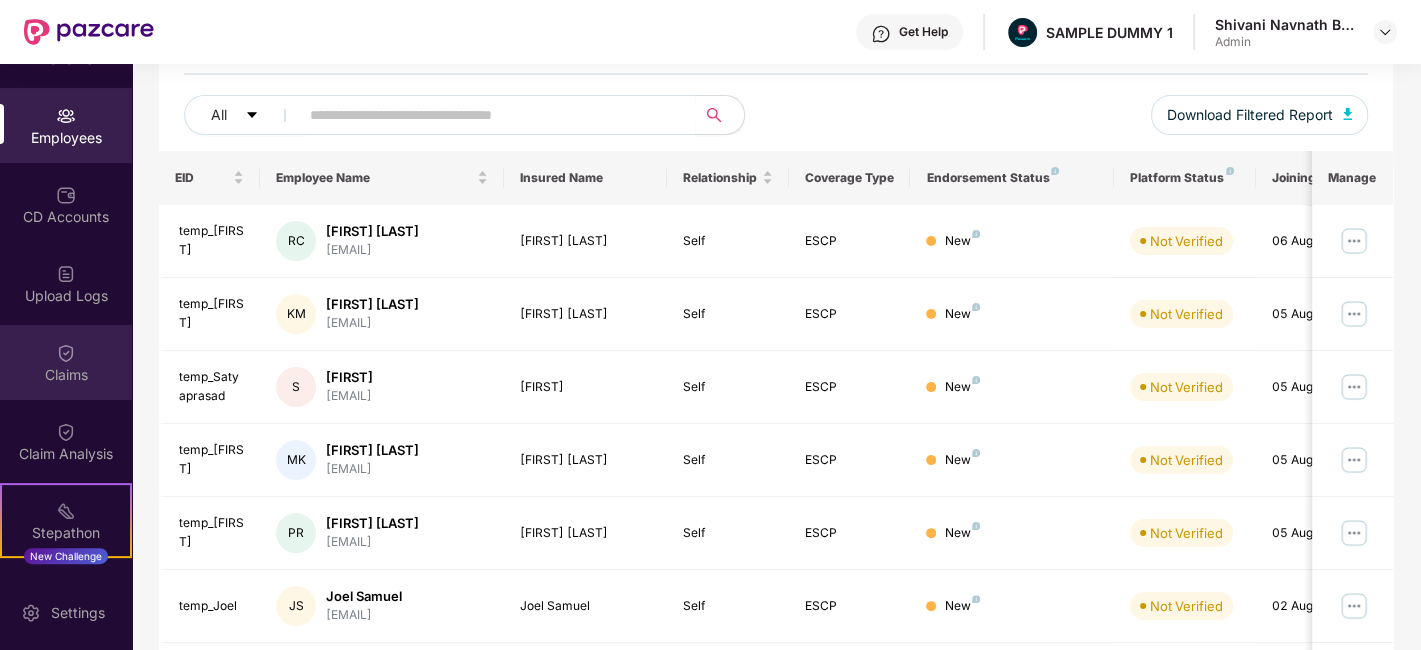 click on "Claims" at bounding box center [66, 375] 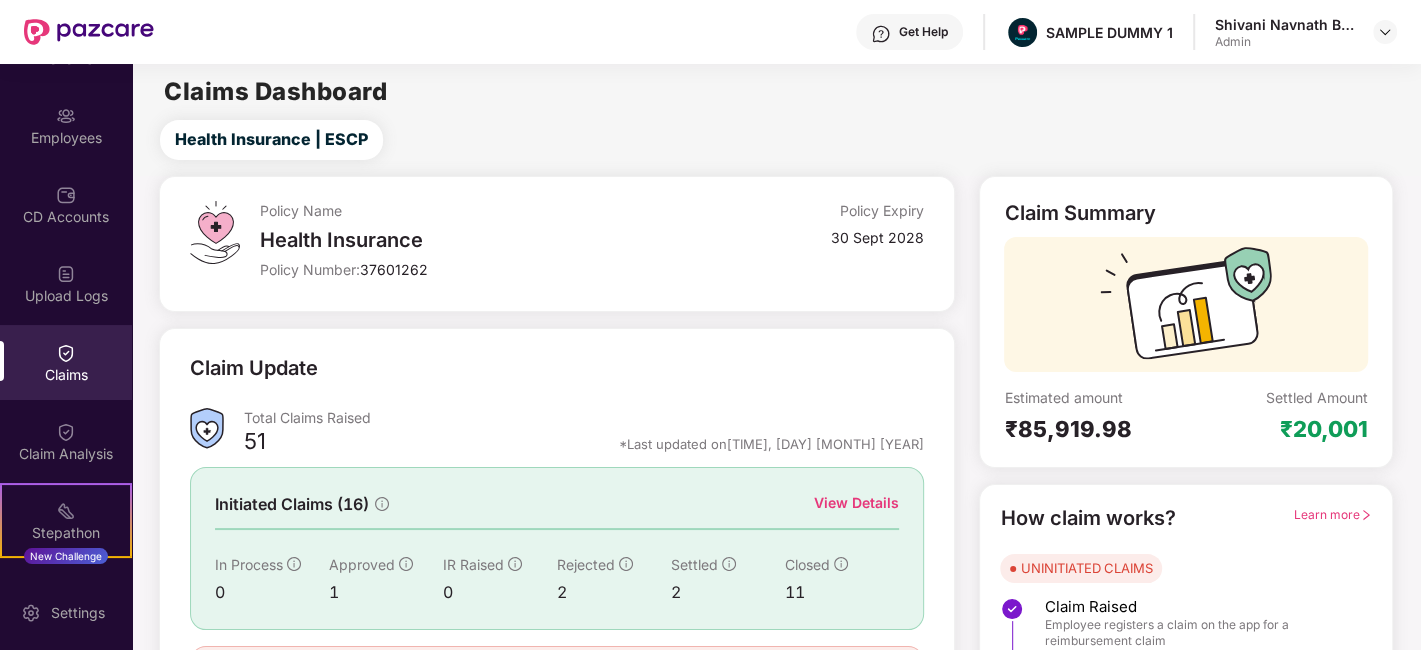 scroll, scrollTop: 111, scrollLeft: 0, axis: vertical 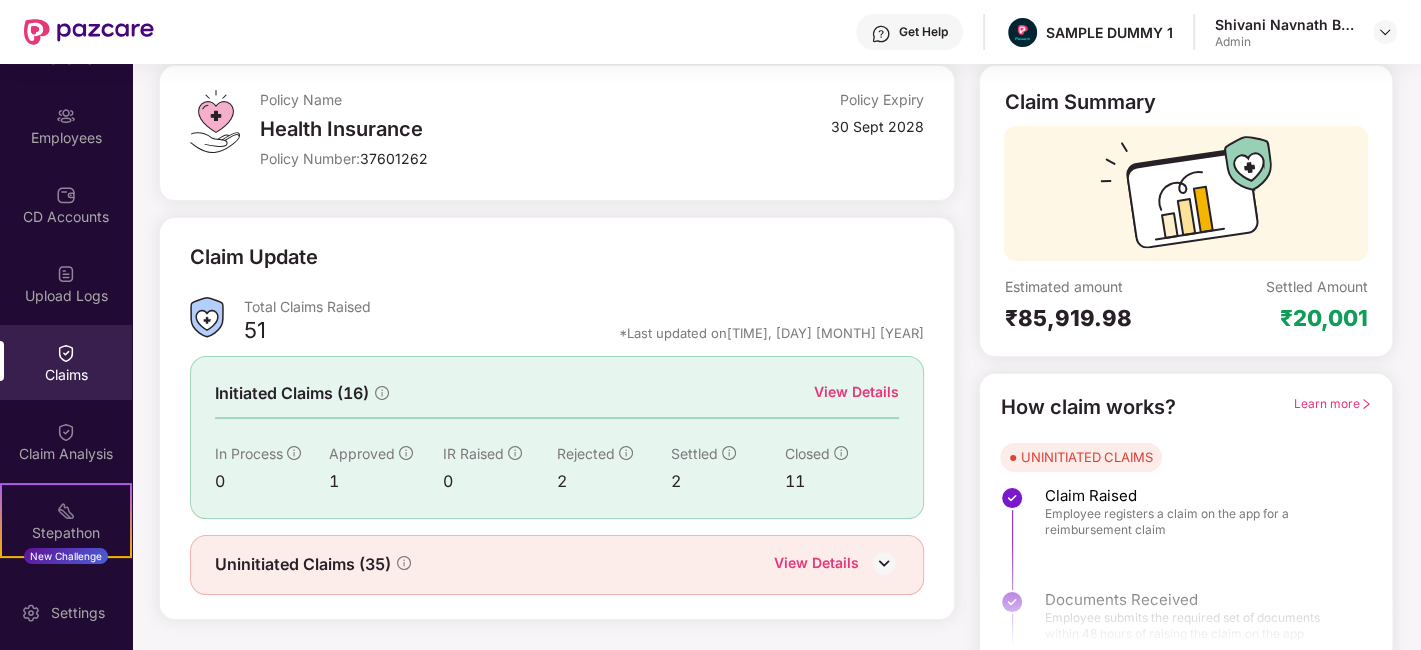 click on "View Details" at bounding box center [856, 392] 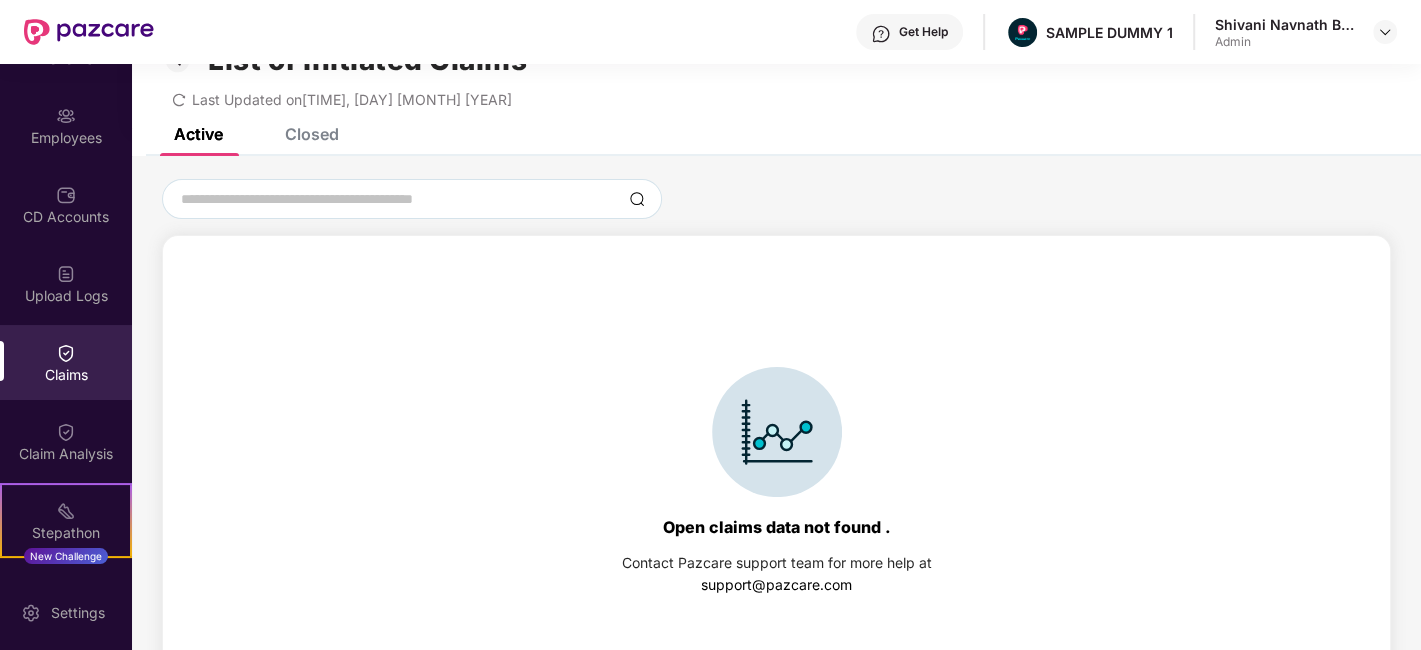 scroll, scrollTop: 0, scrollLeft: 0, axis: both 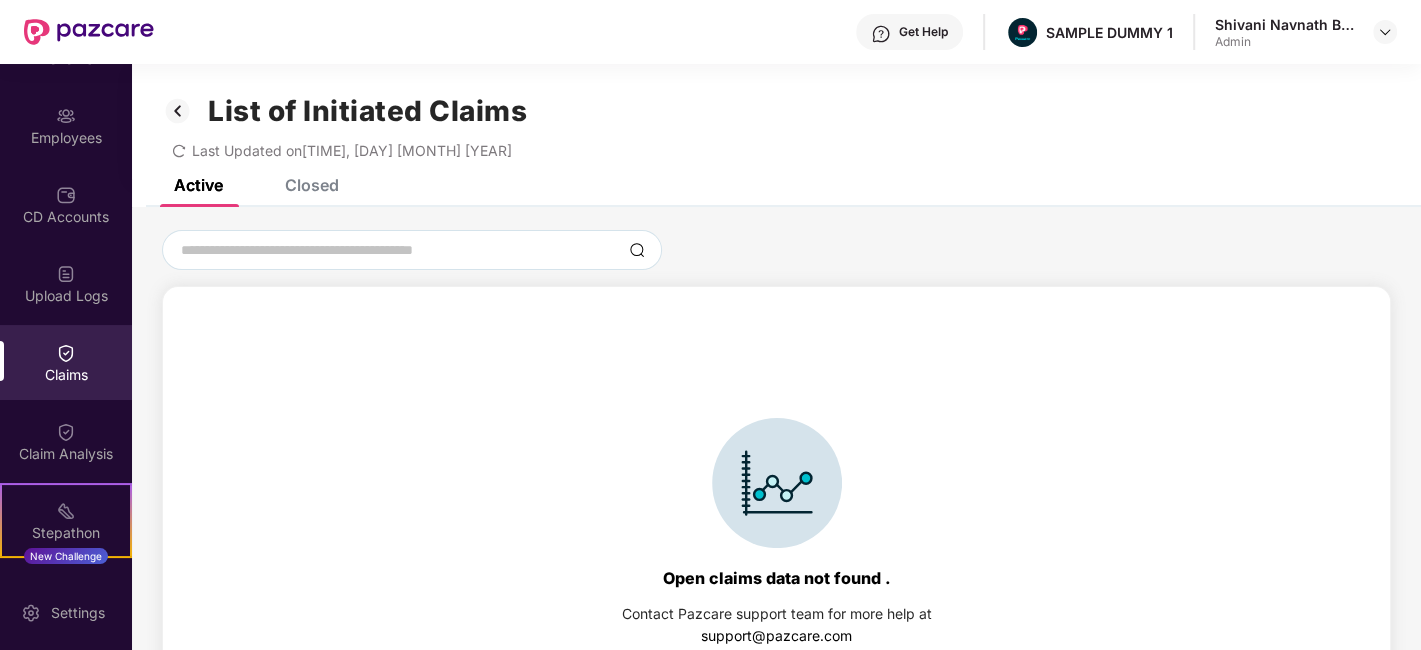 click on "Closed" at bounding box center (312, 185) 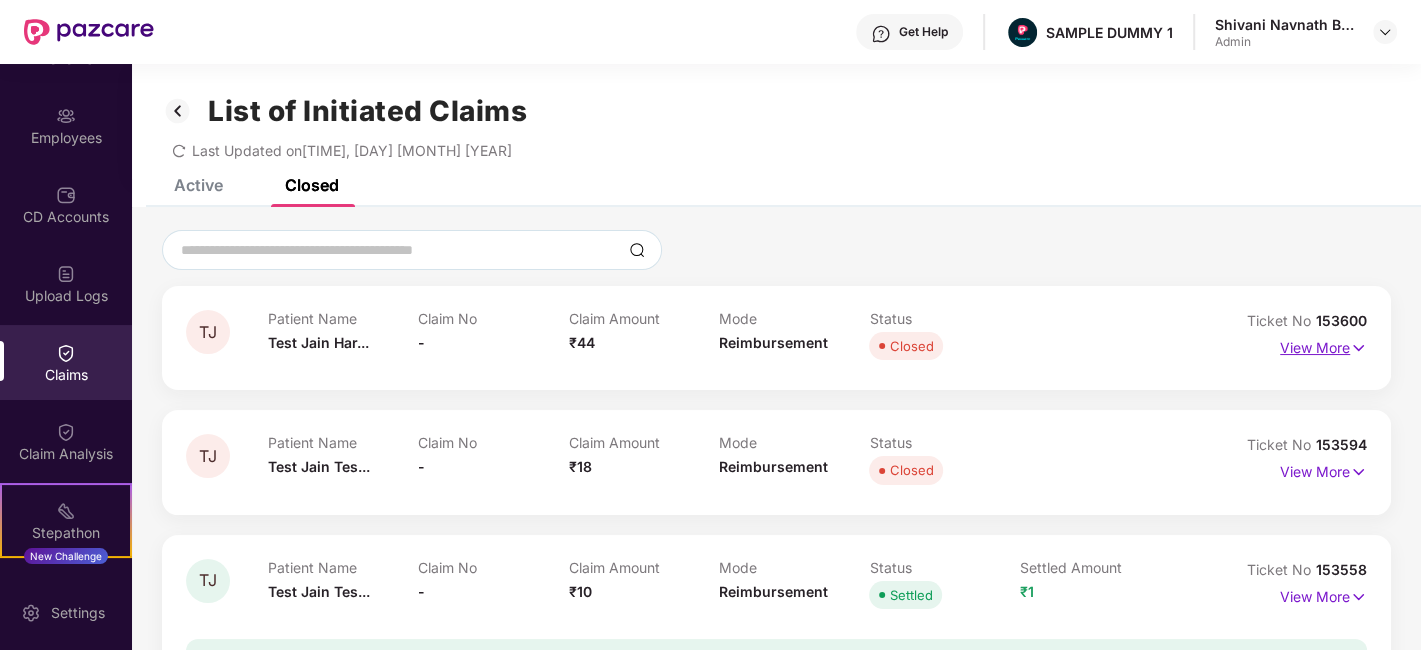 click on "View More" at bounding box center [1323, 345] 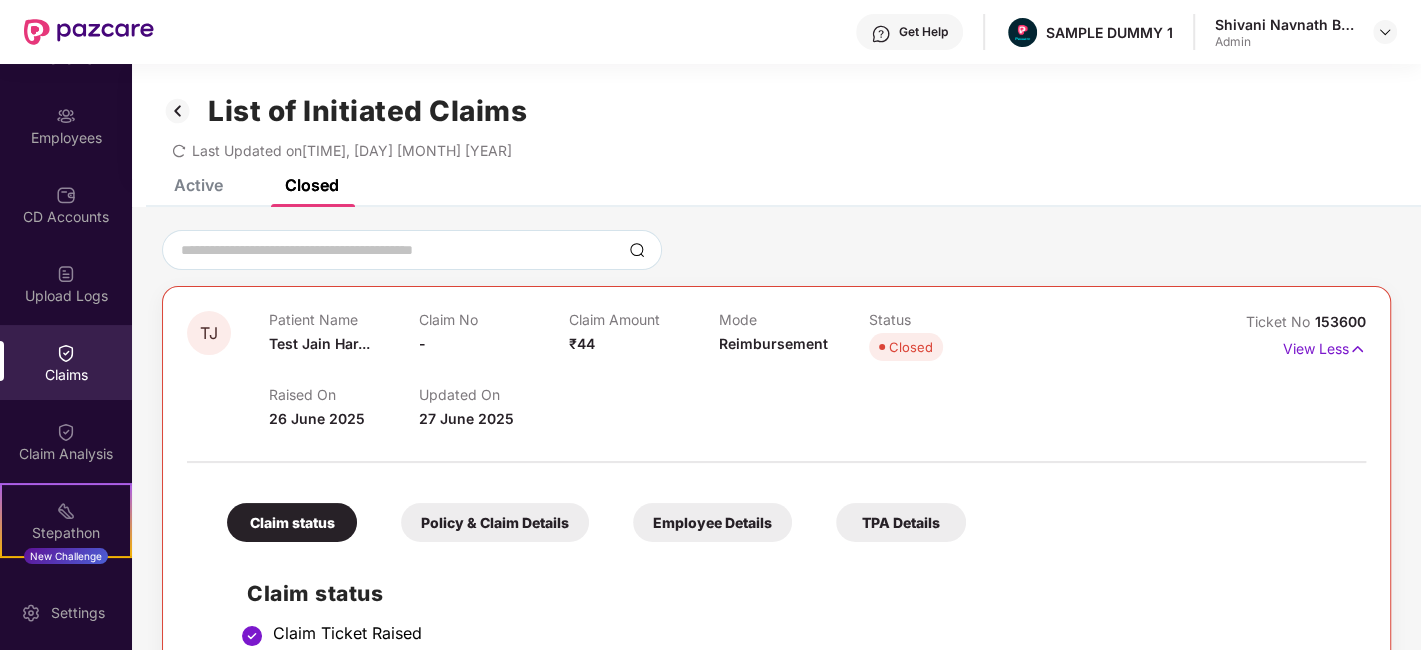 click on "Active" at bounding box center [198, 185] 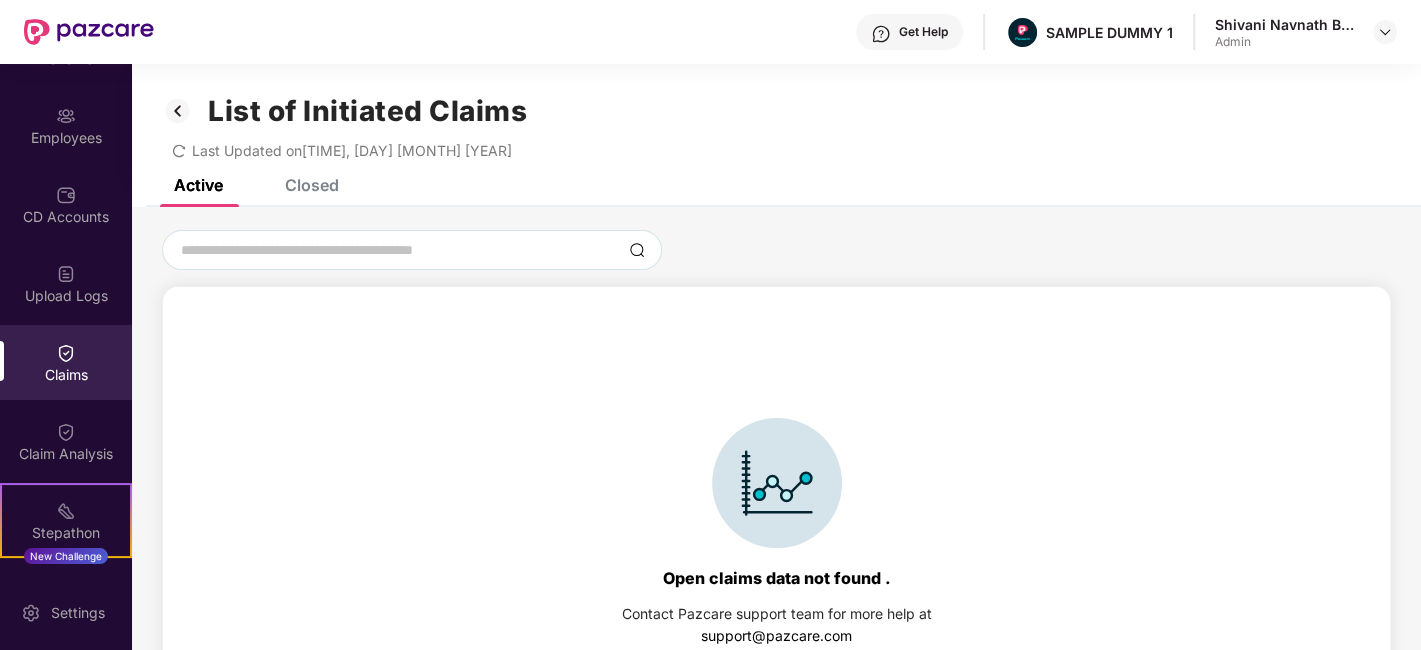 click on "Closed" at bounding box center [312, 185] 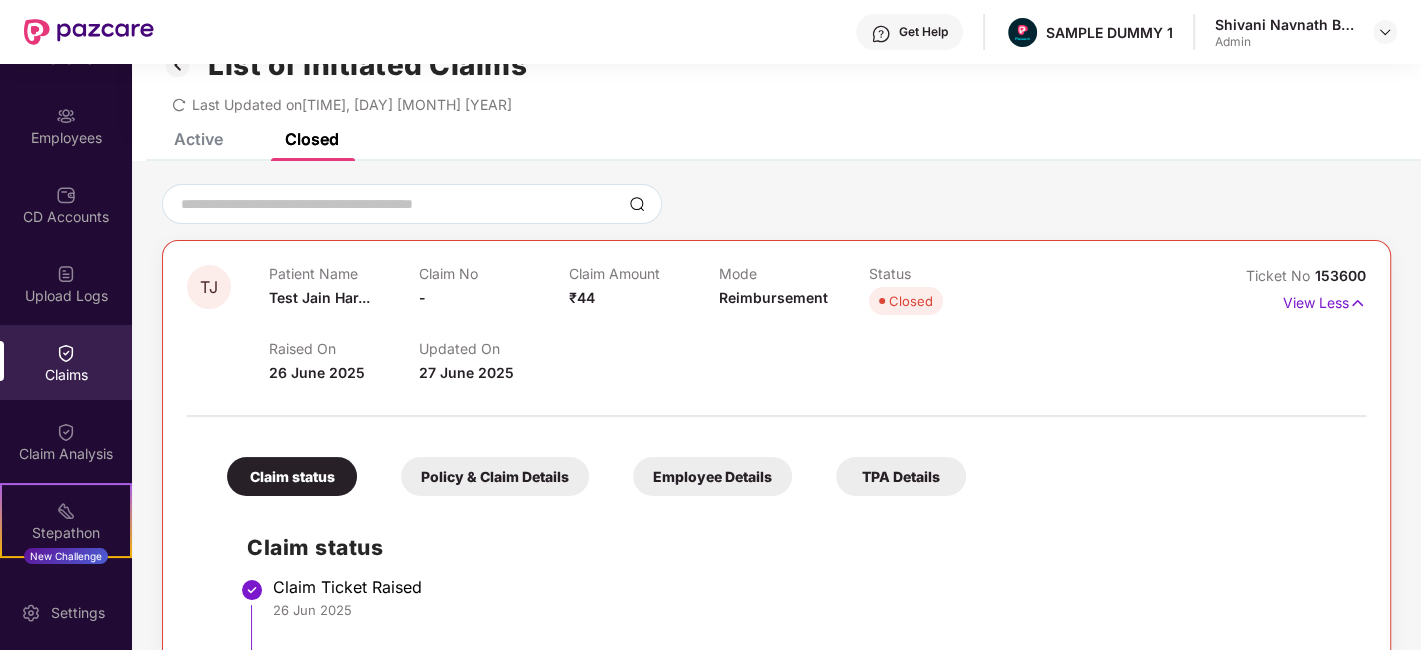 scroll, scrollTop: 0, scrollLeft: 0, axis: both 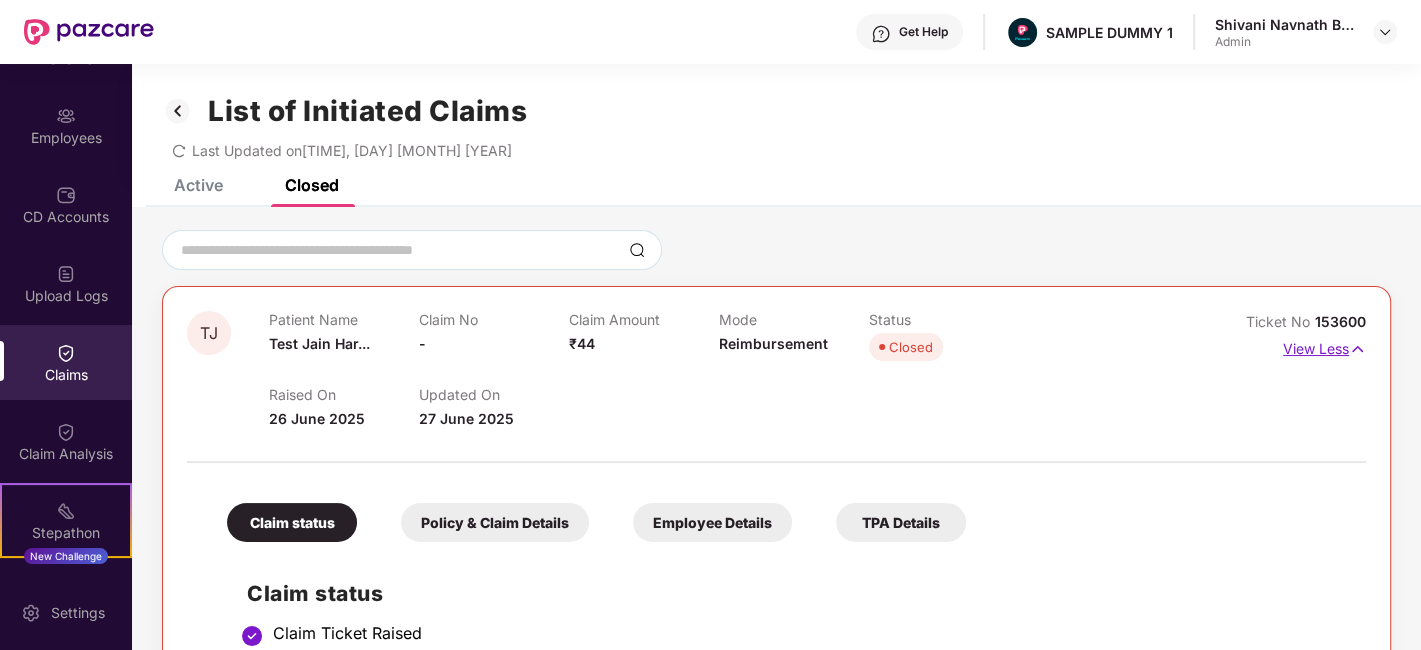 click on "View Less" at bounding box center [1324, 346] 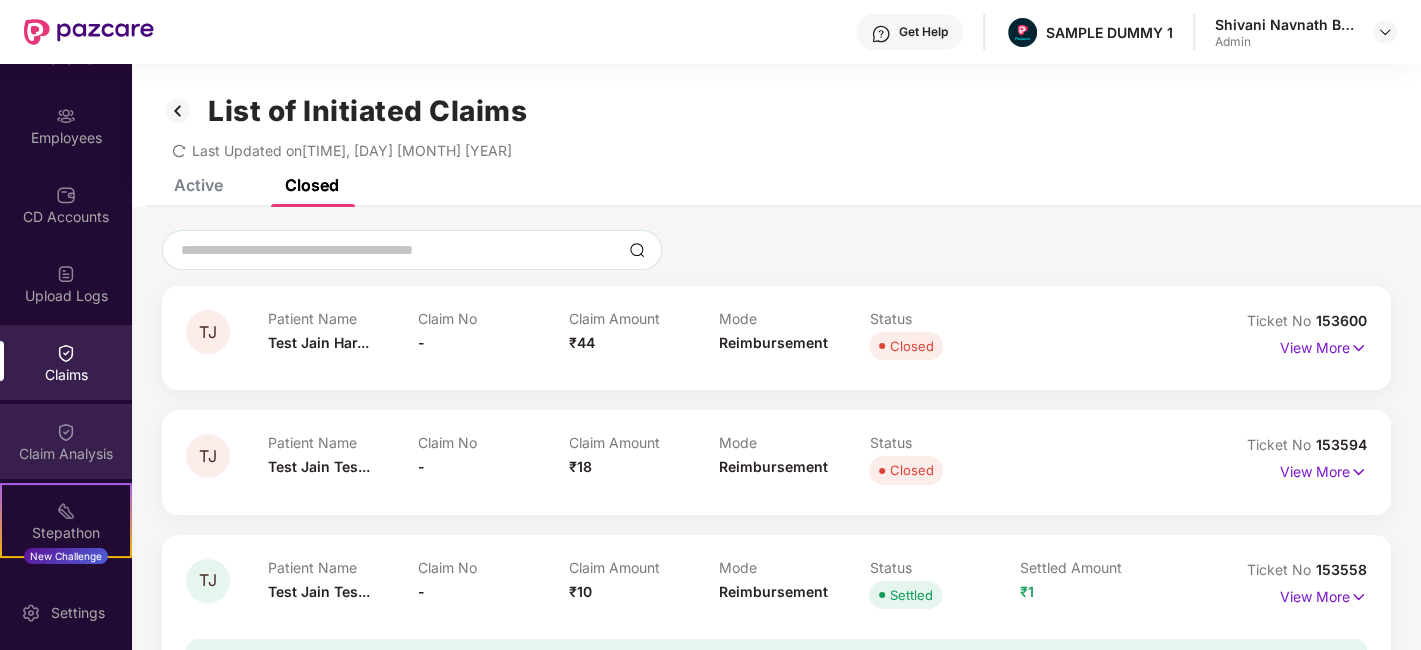 click on "Claim Analysis" at bounding box center (66, 441) 